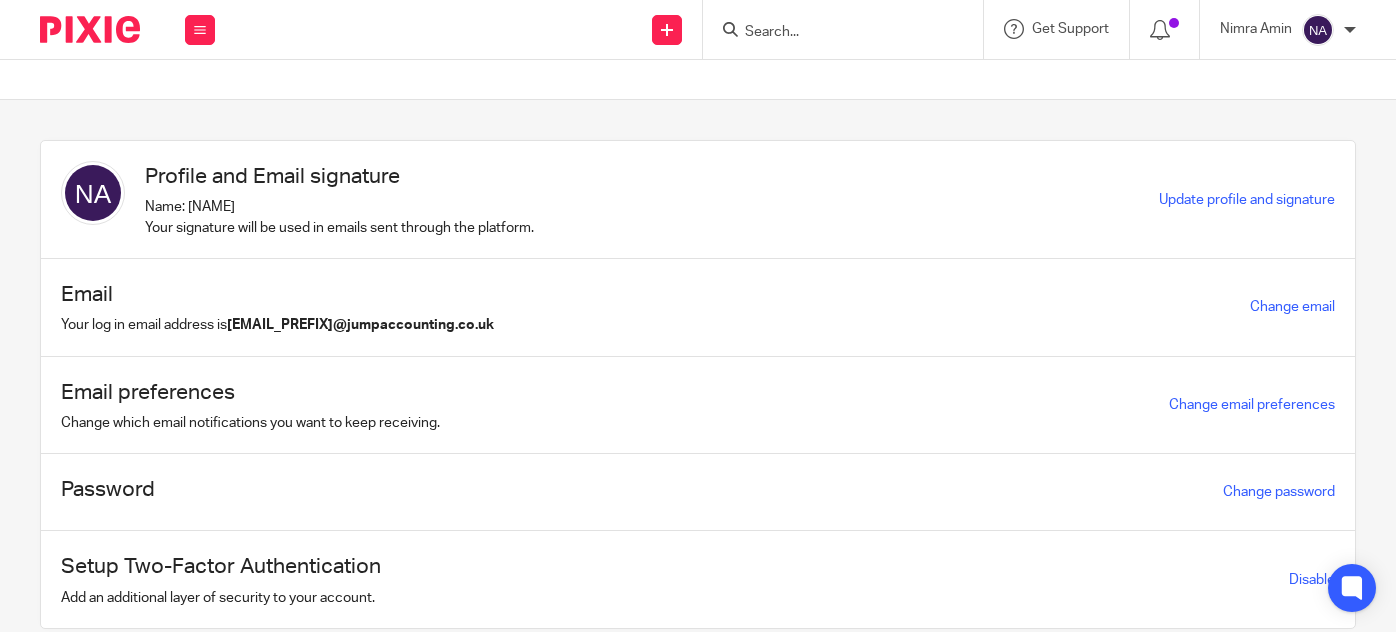scroll, scrollTop: 0, scrollLeft: 0, axis: both 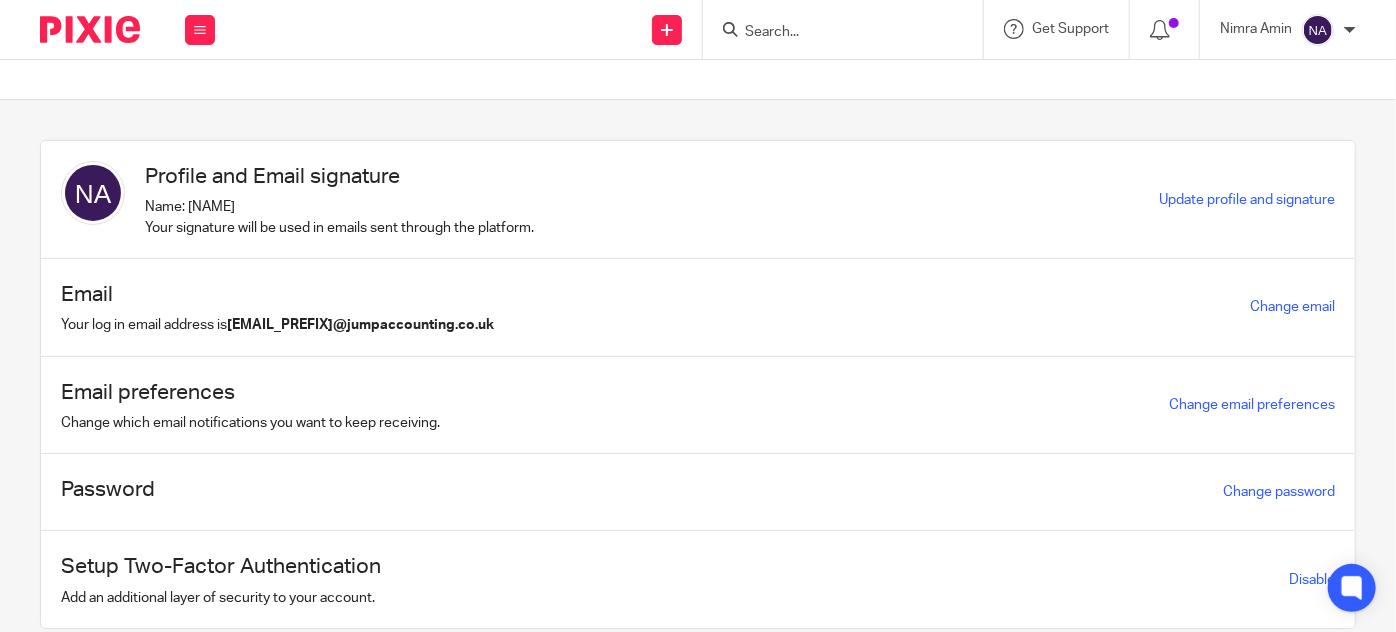 click at bounding box center (833, 33) 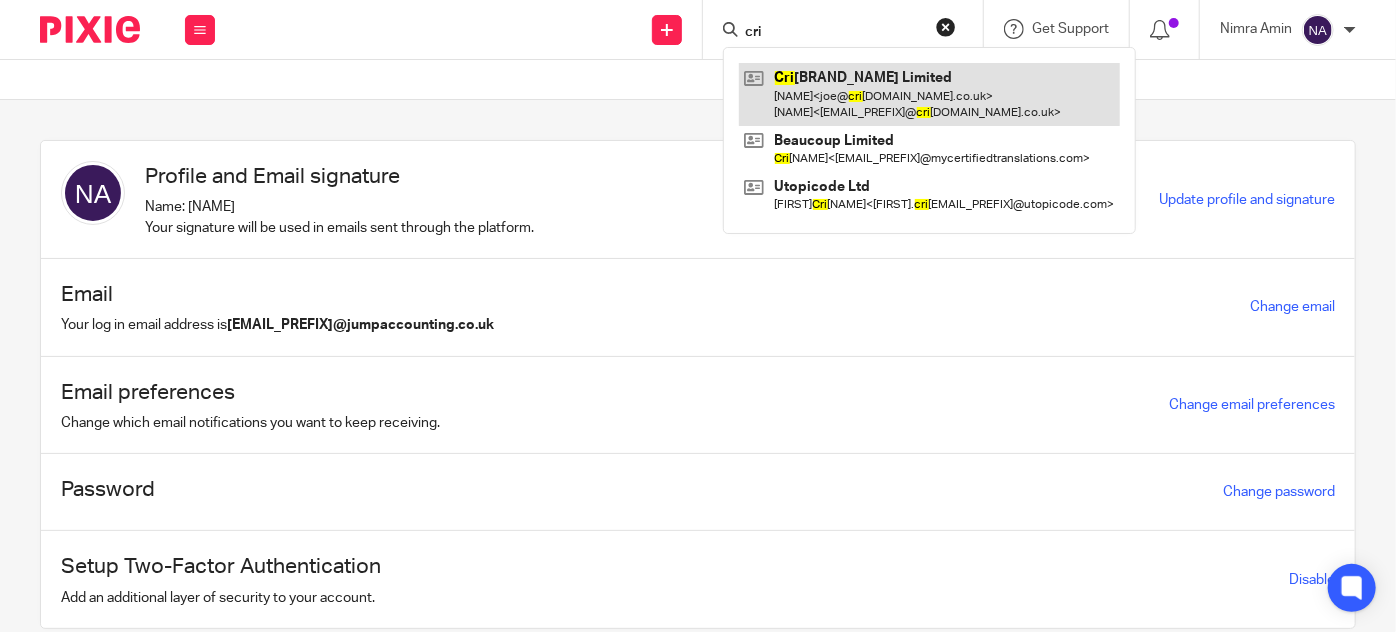 type on "cri" 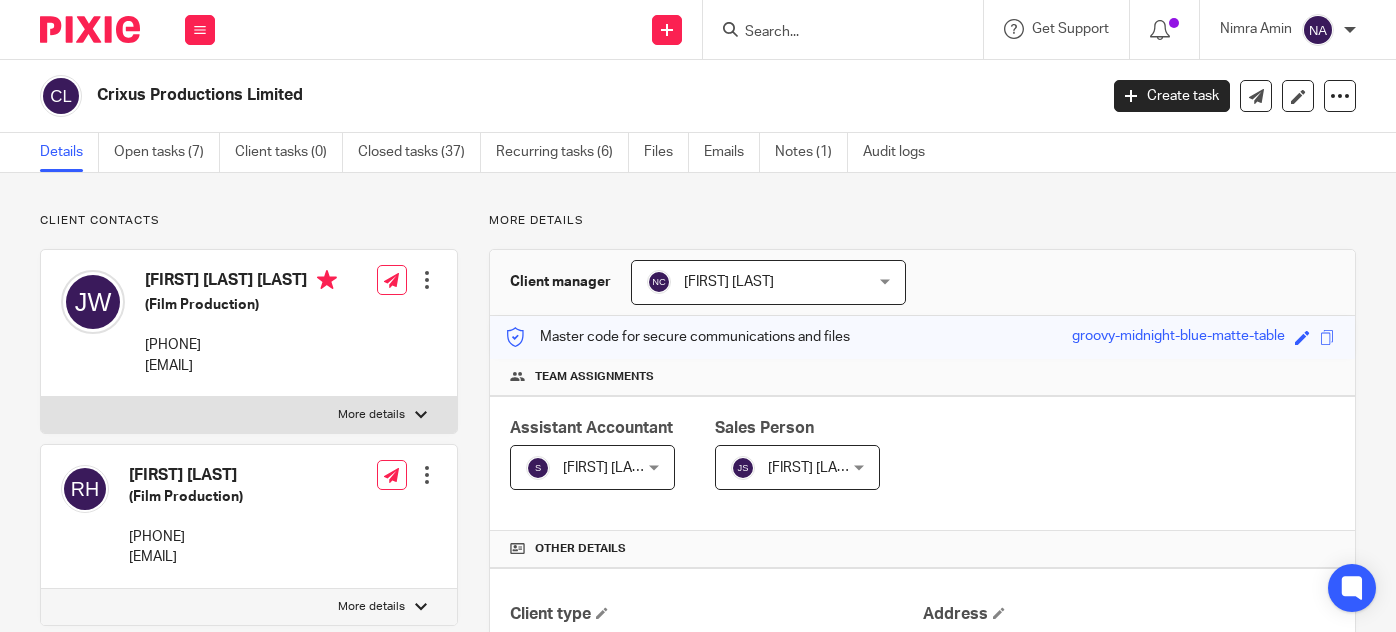 scroll, scrollTop: 0, scrollLeft: 0, axis: both 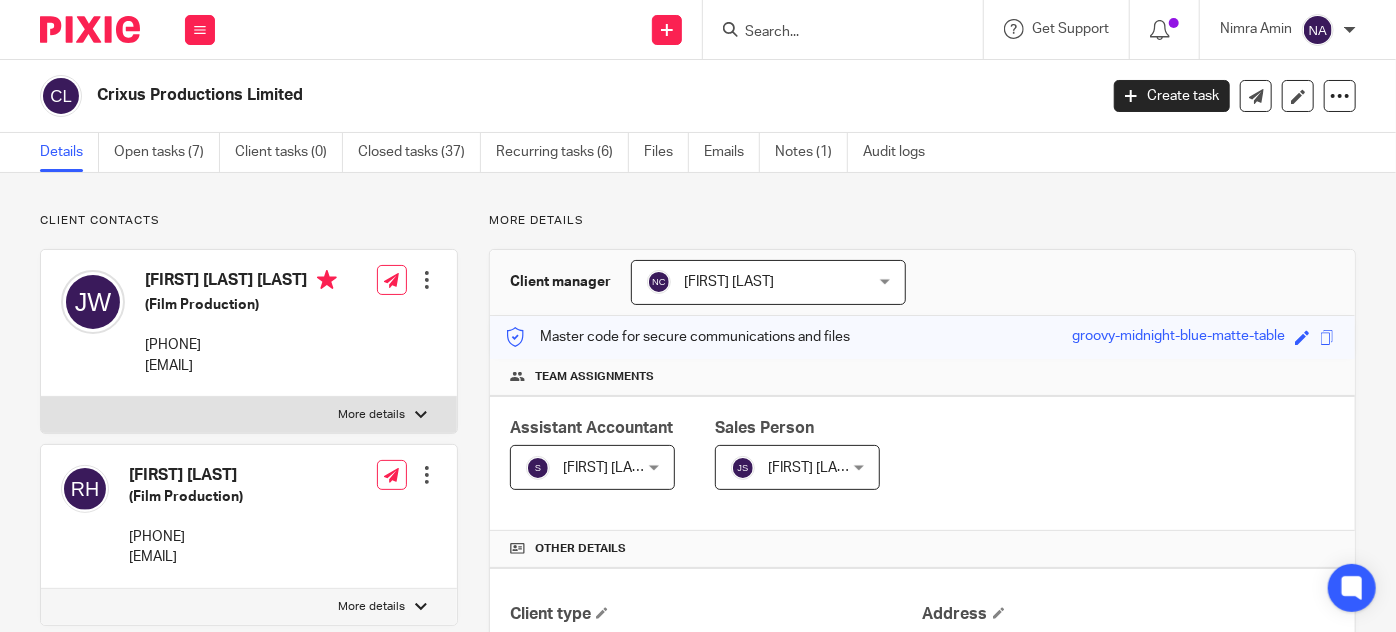 click at bounding box center (833, 33) 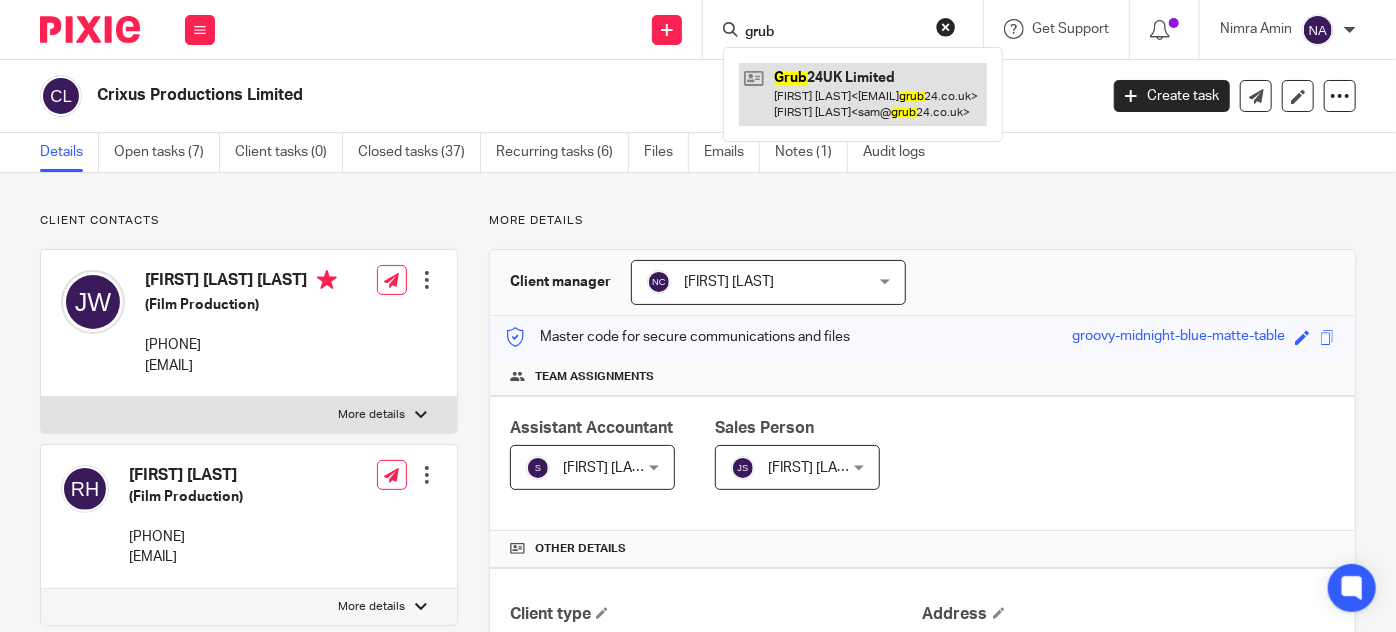type on "grub" 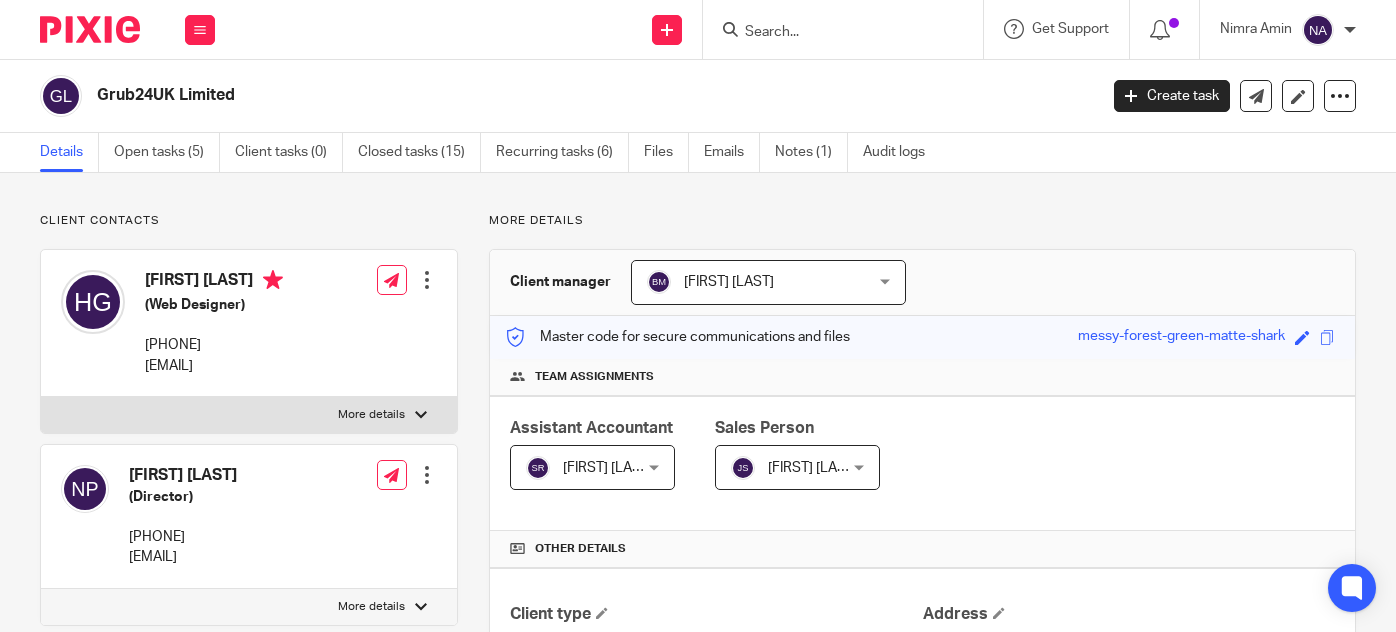 scroll, scrollTop: 0, scrollLeft: 0, axis: both 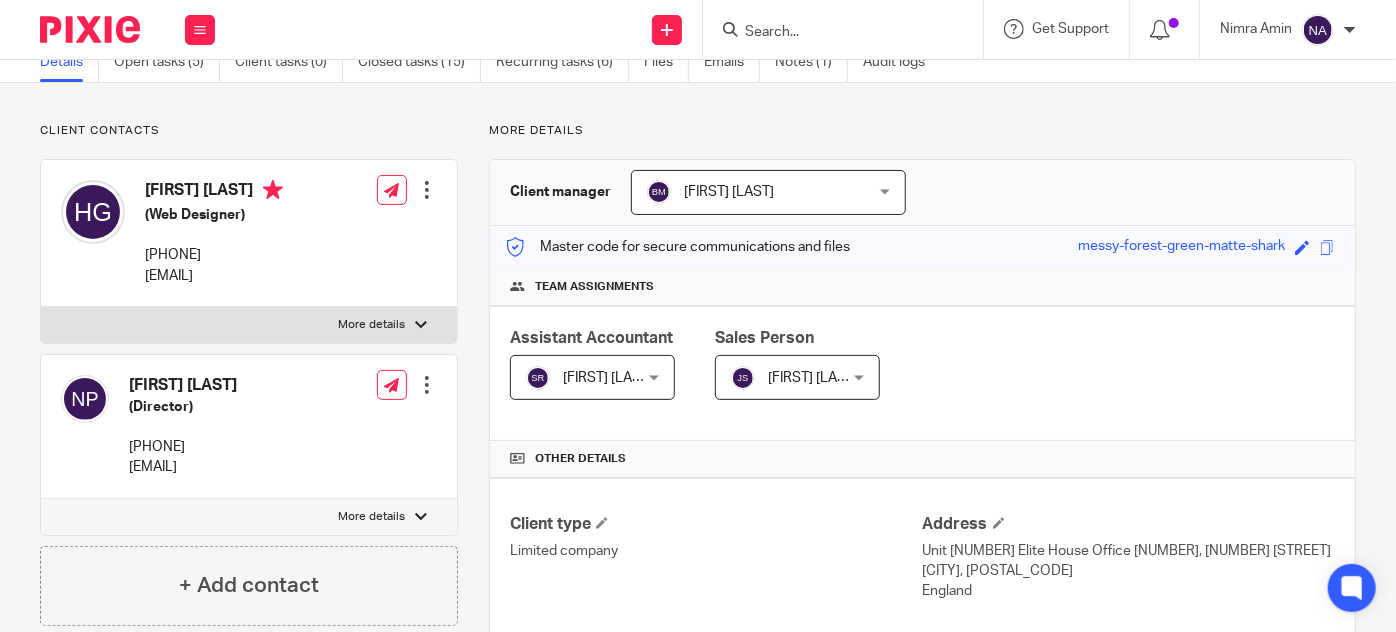 click at bounding box center (833, 33) 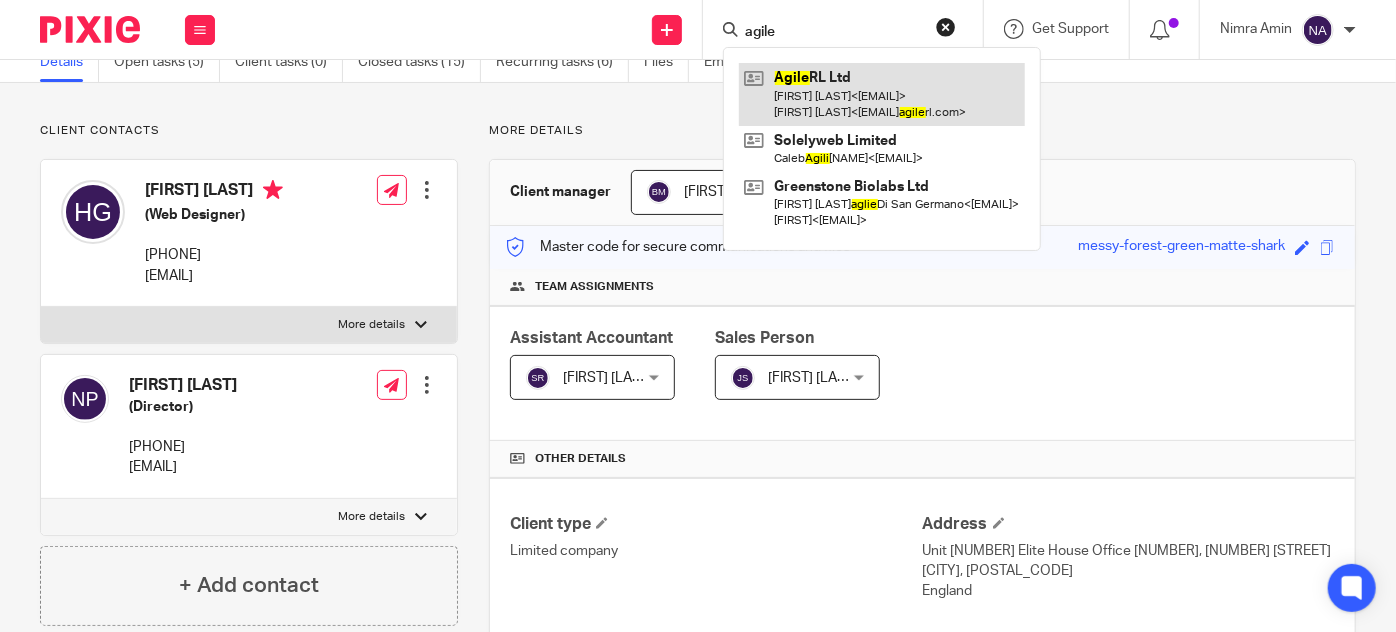 type on "agile" 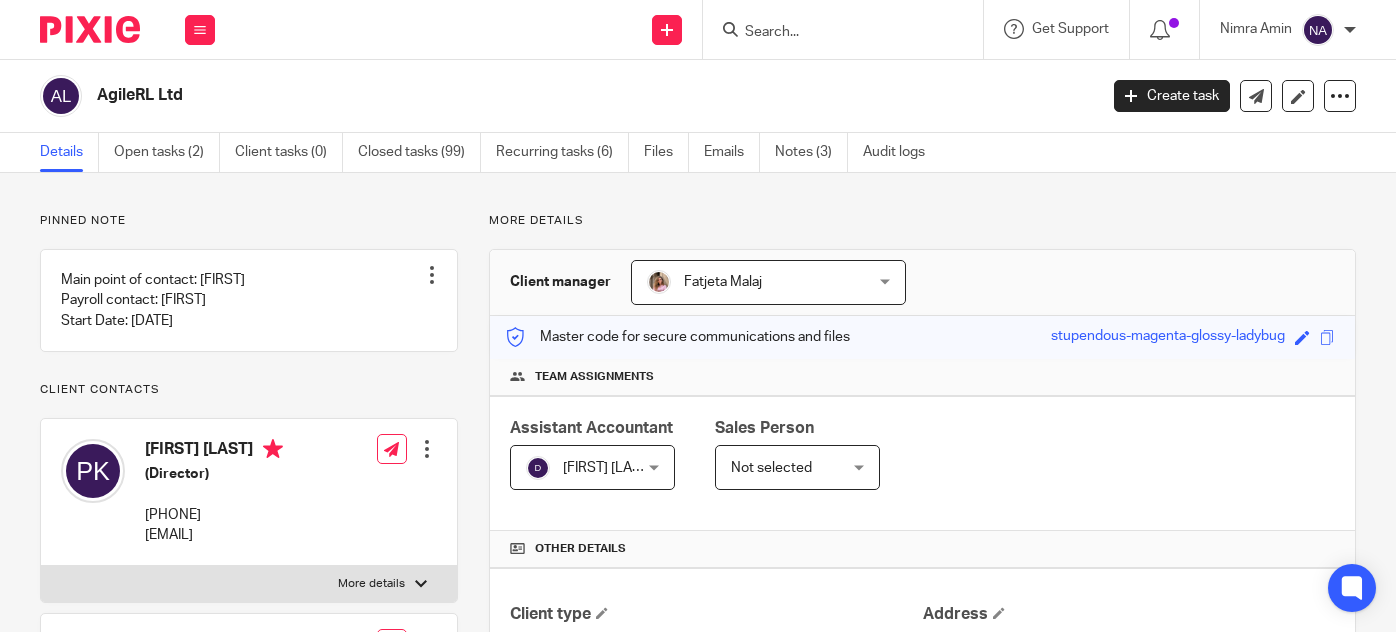 scroll, scrollTop: 0, scrollLeft: 0, axis: both 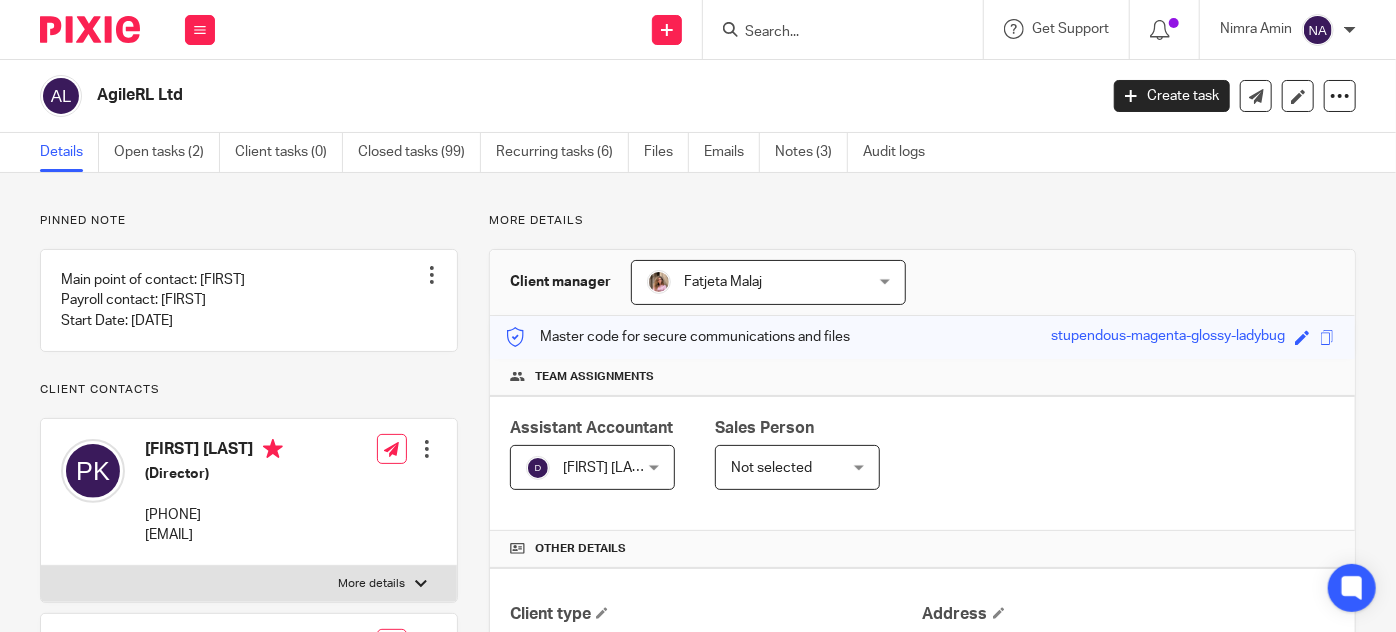 click at bounding box center (833, 33) 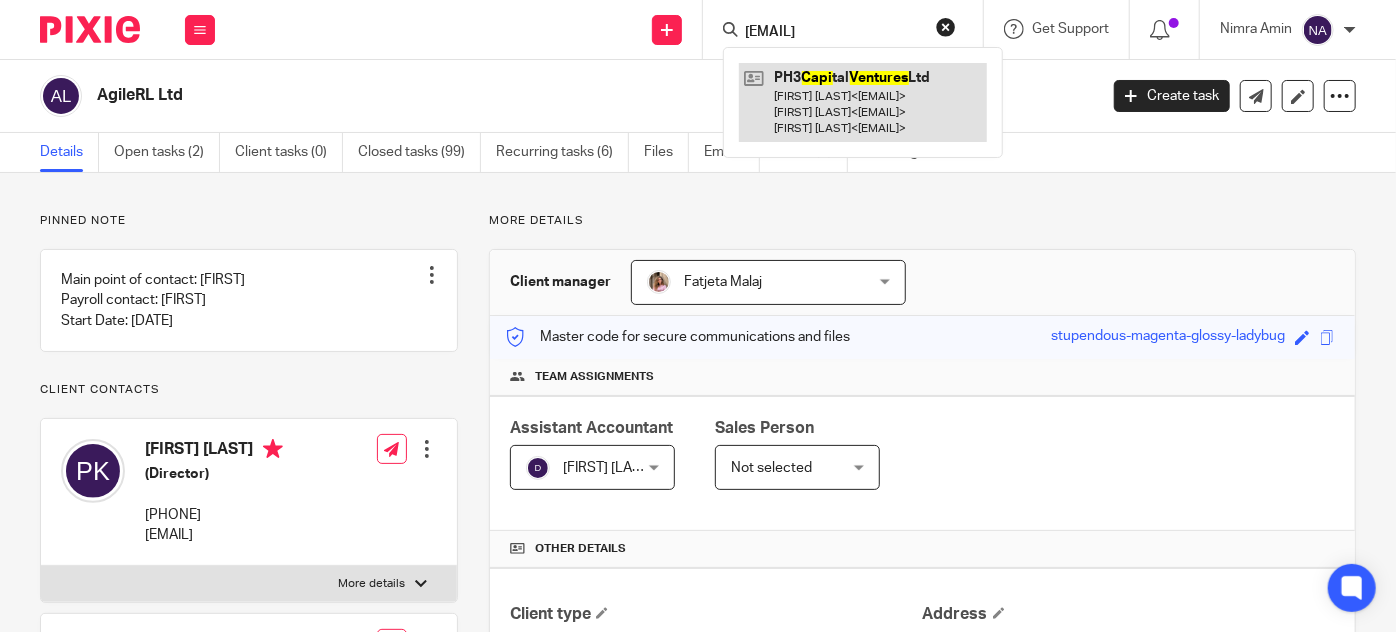 type on "venture capu" 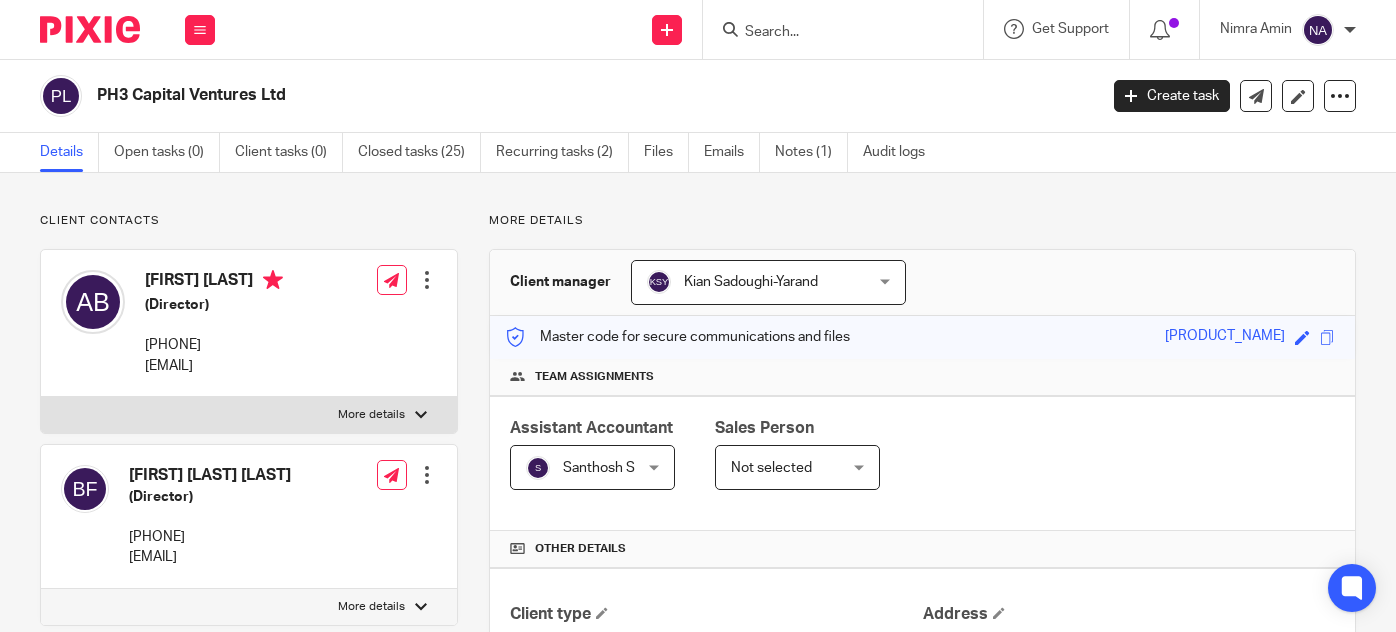 scroll, scrollTop: 0, scrollLeft: 0, axis: both 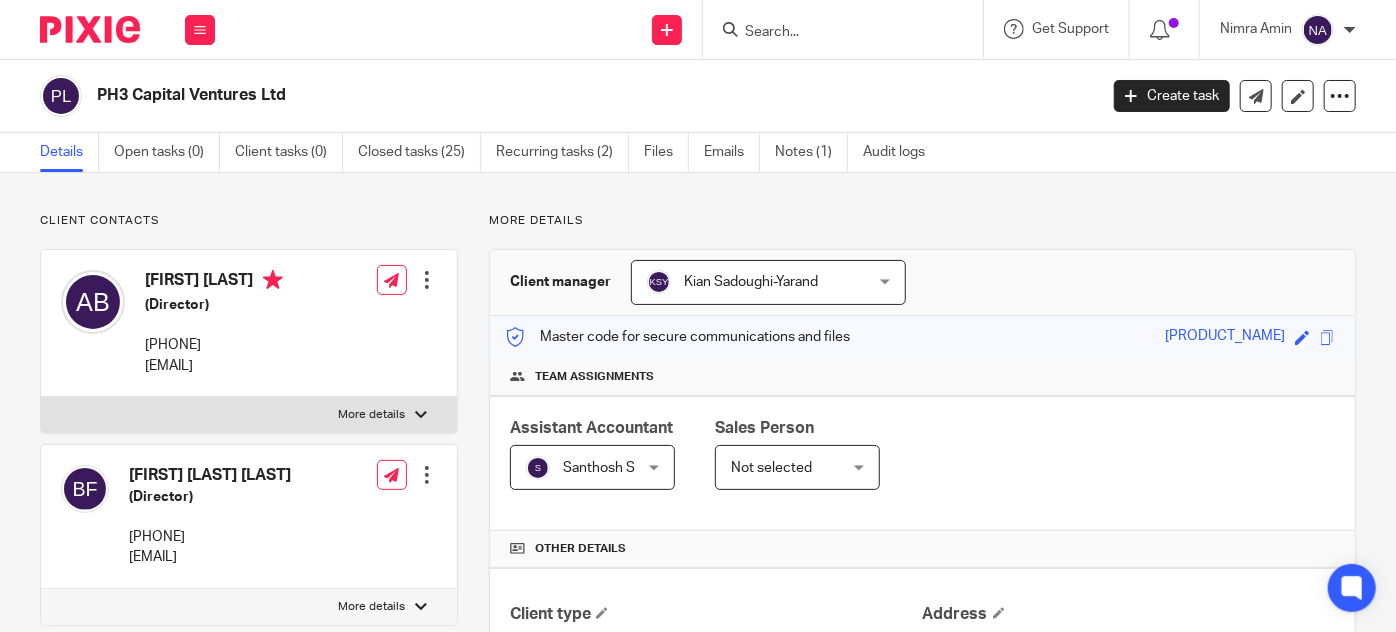 click at bounding box center [843, 29] 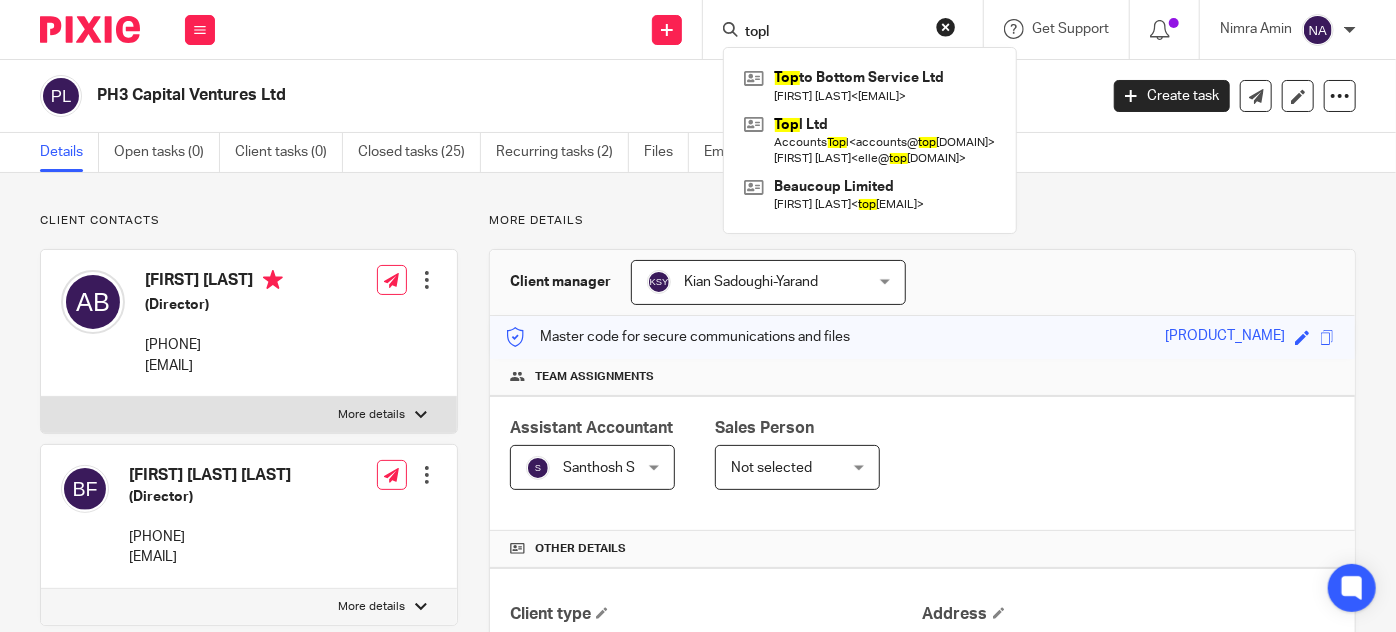 type on "topl" 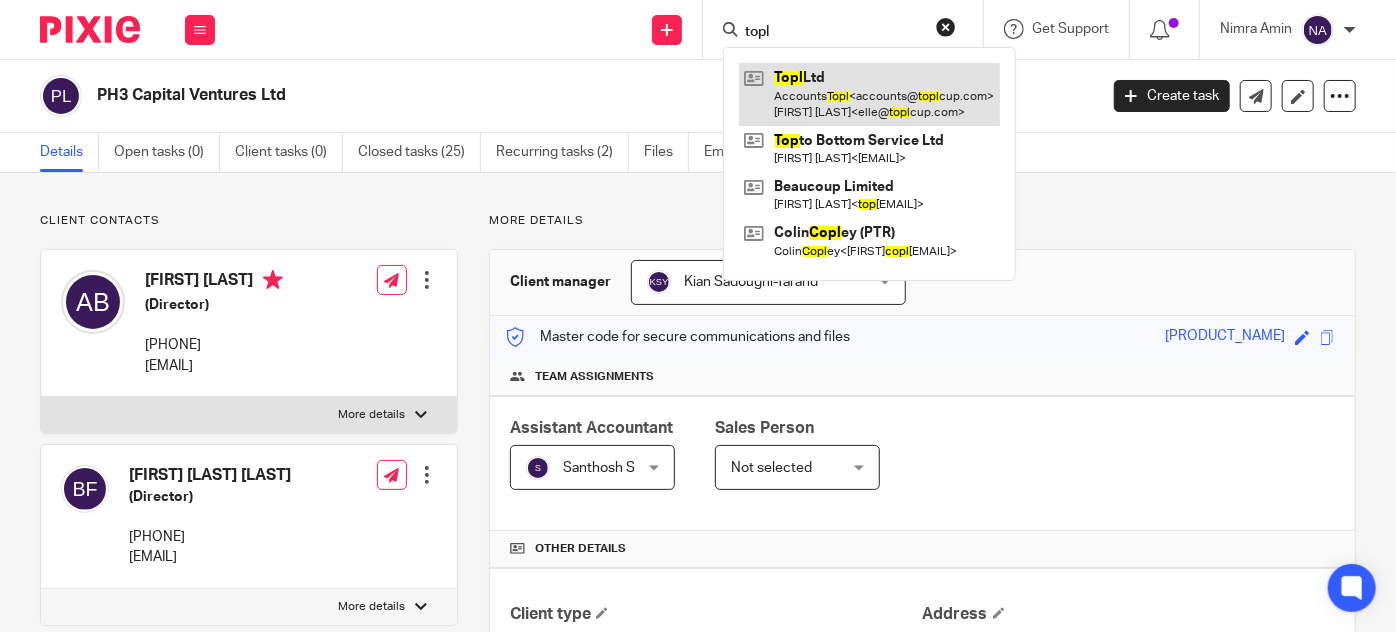 click at bounding box center (869, 94) 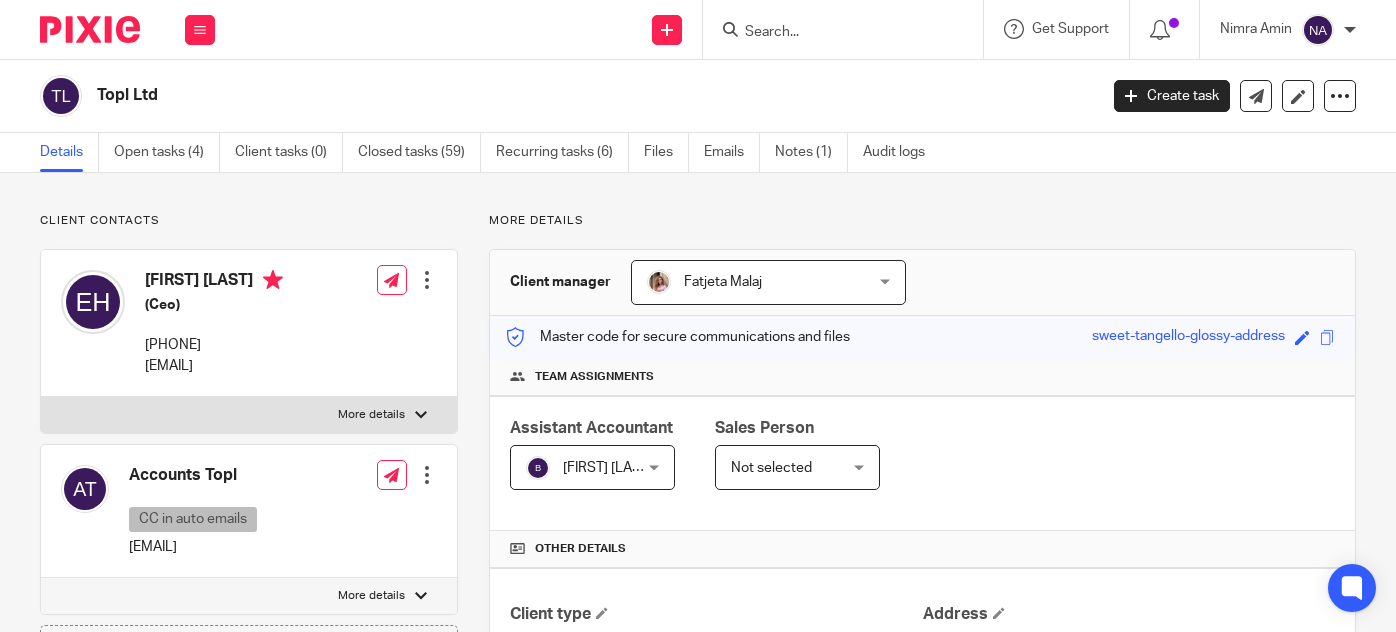 scroll, scrollTop: 0, scrollLeft: 0, axis: both 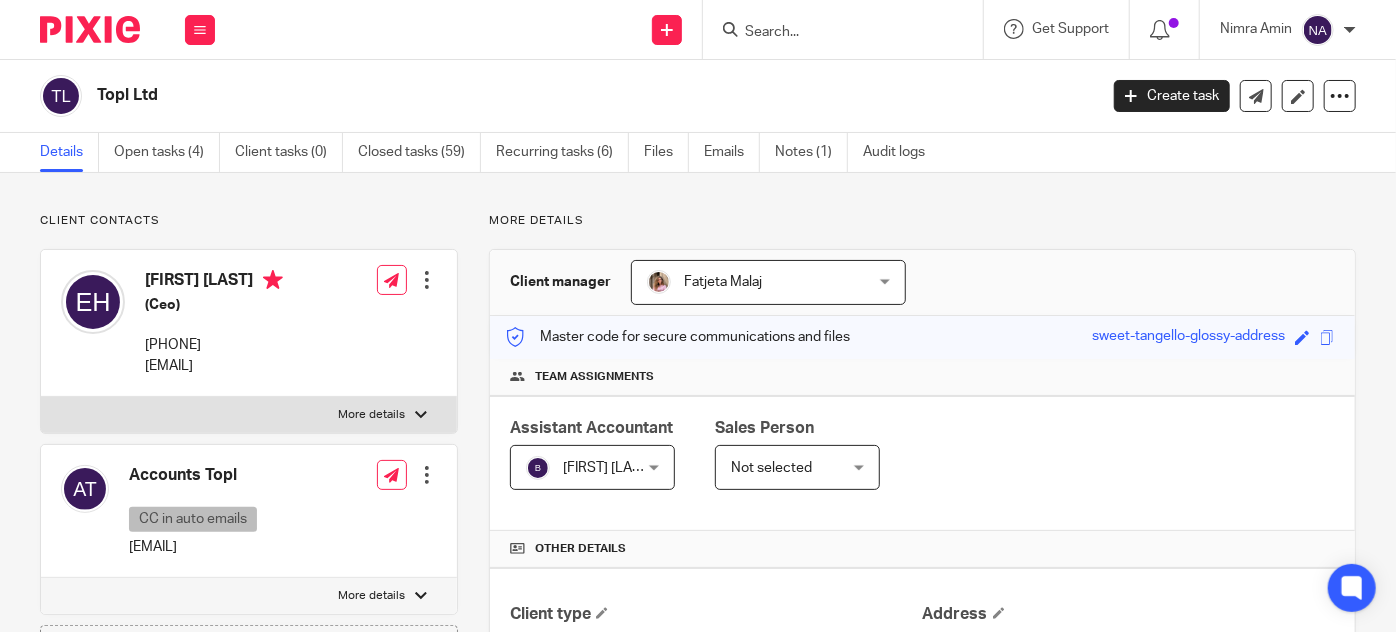 click at bounding box center [833, 33] 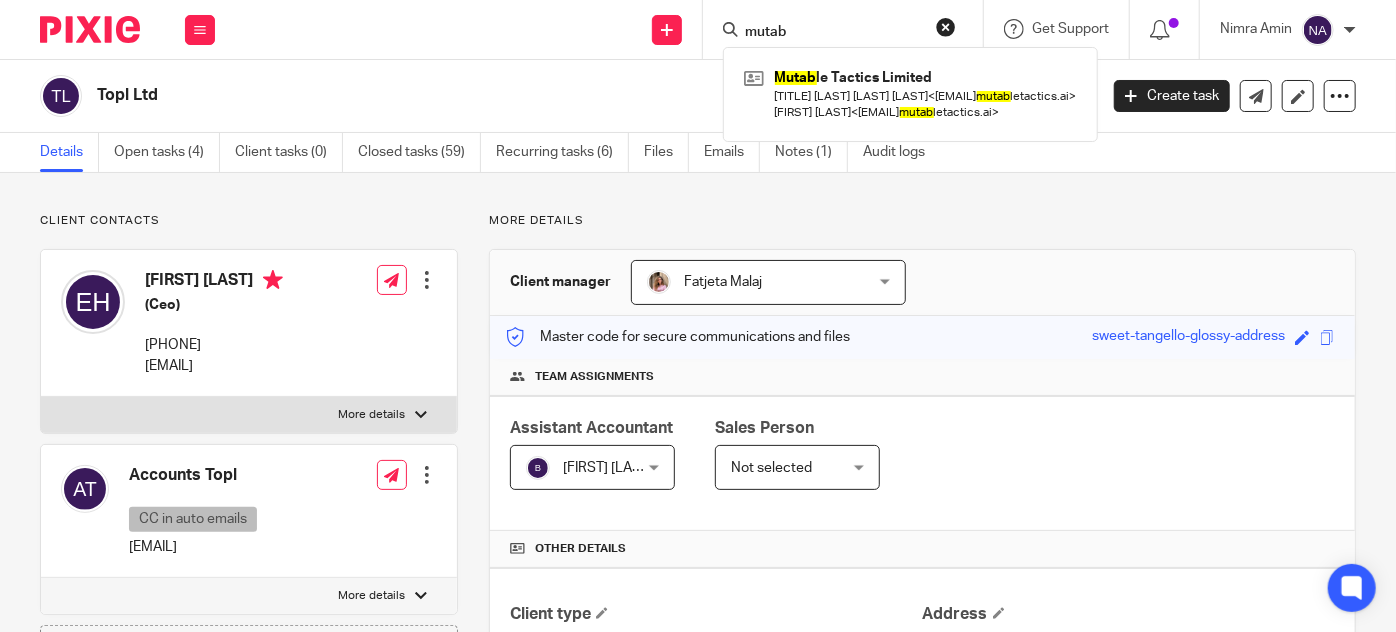type on "mutab" 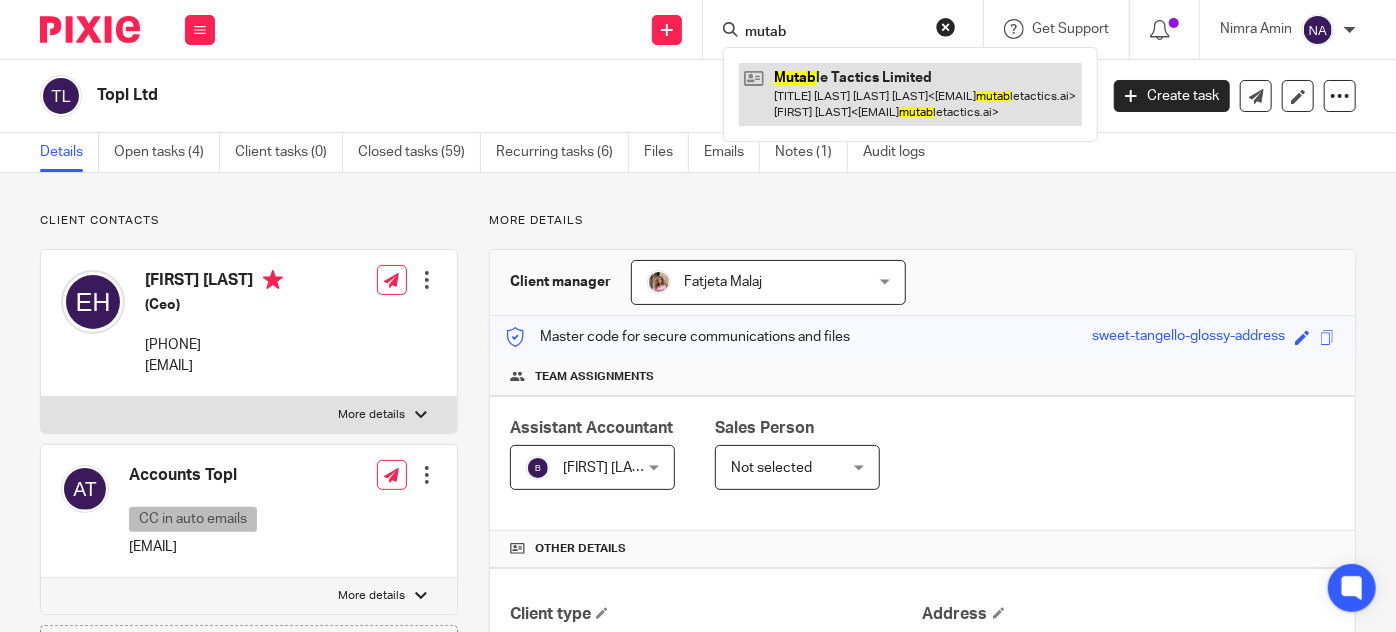click at bounding box center [910, 94] 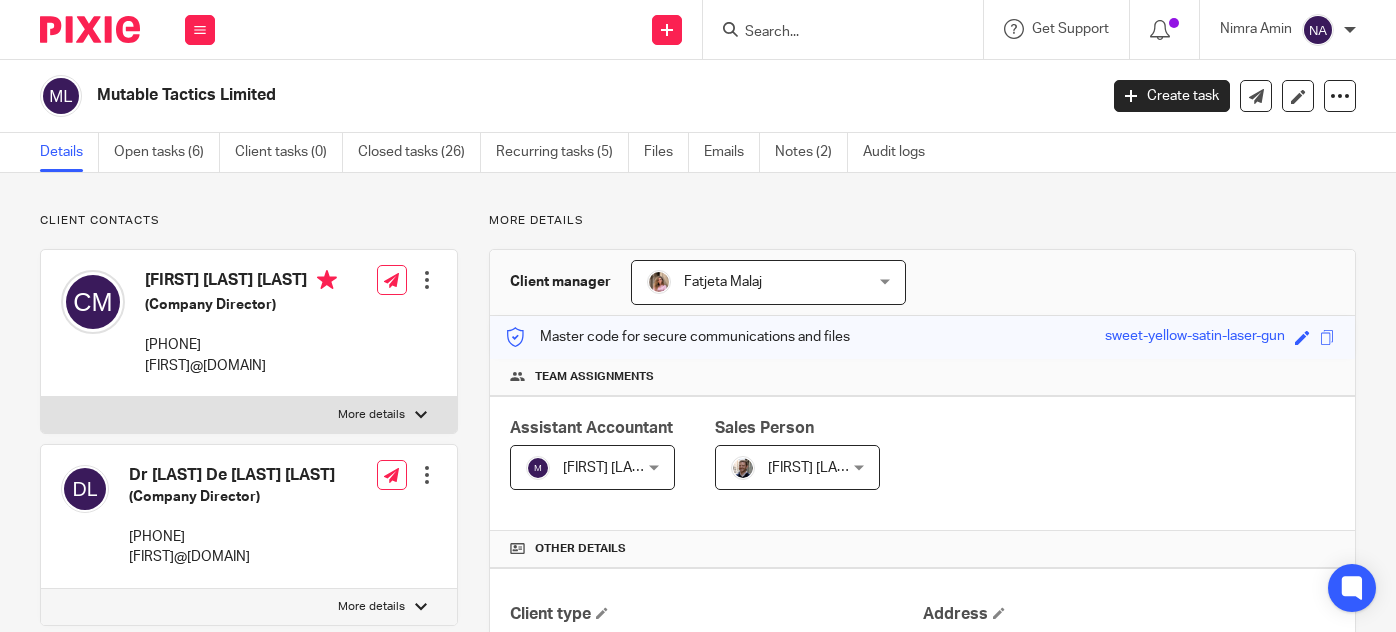 scroll, scrollTop: 0, scrollLeft: 0, axis: both 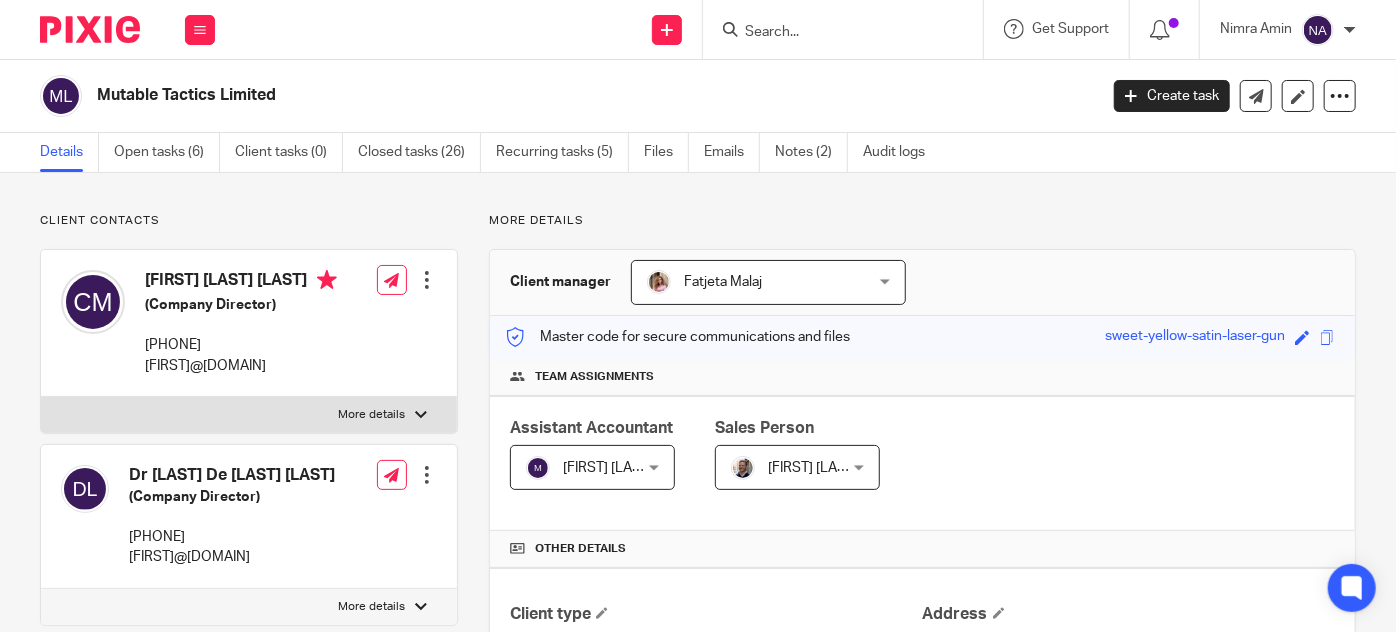 click at bounding box center [833, 33] 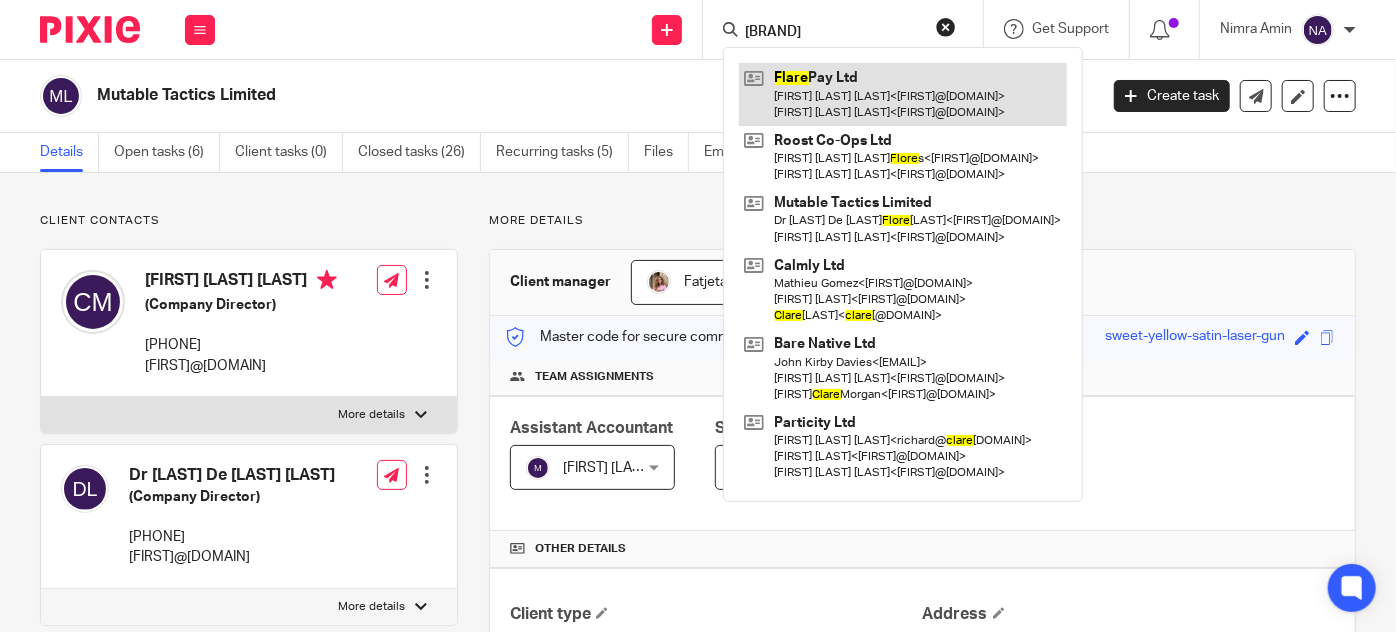 type on "flare" 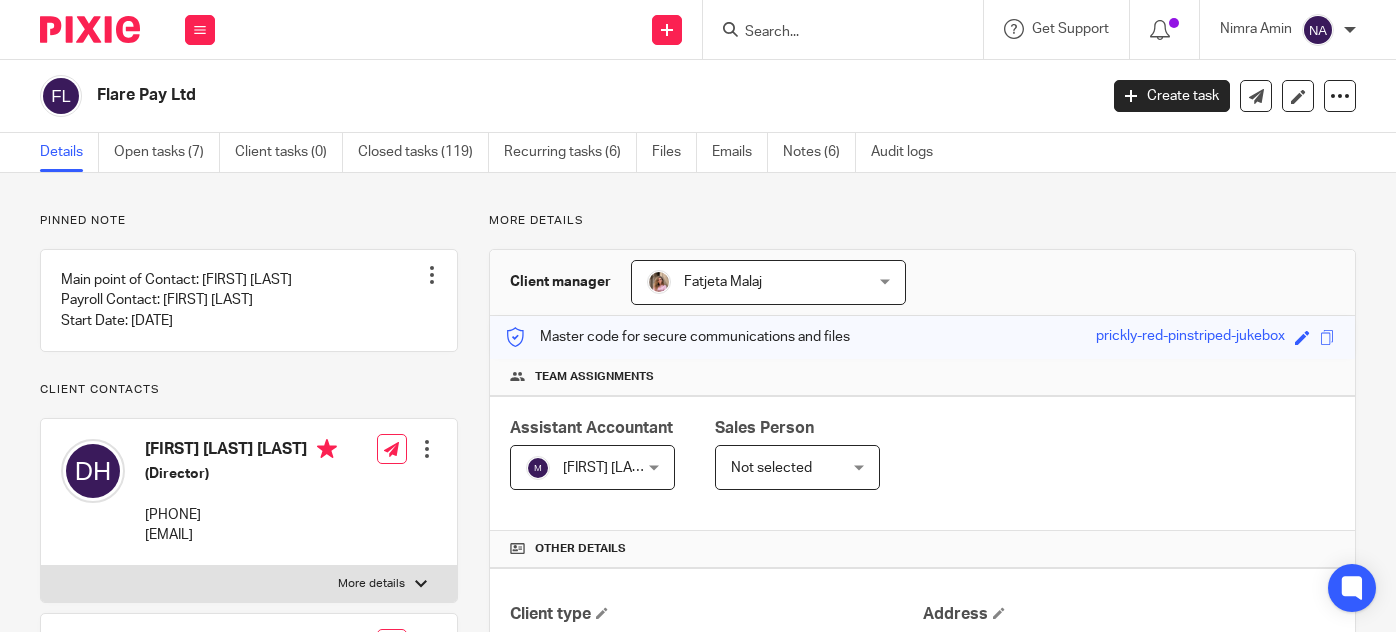 scroll, scrollTop: 0, scrollLeft: 0, axis: both 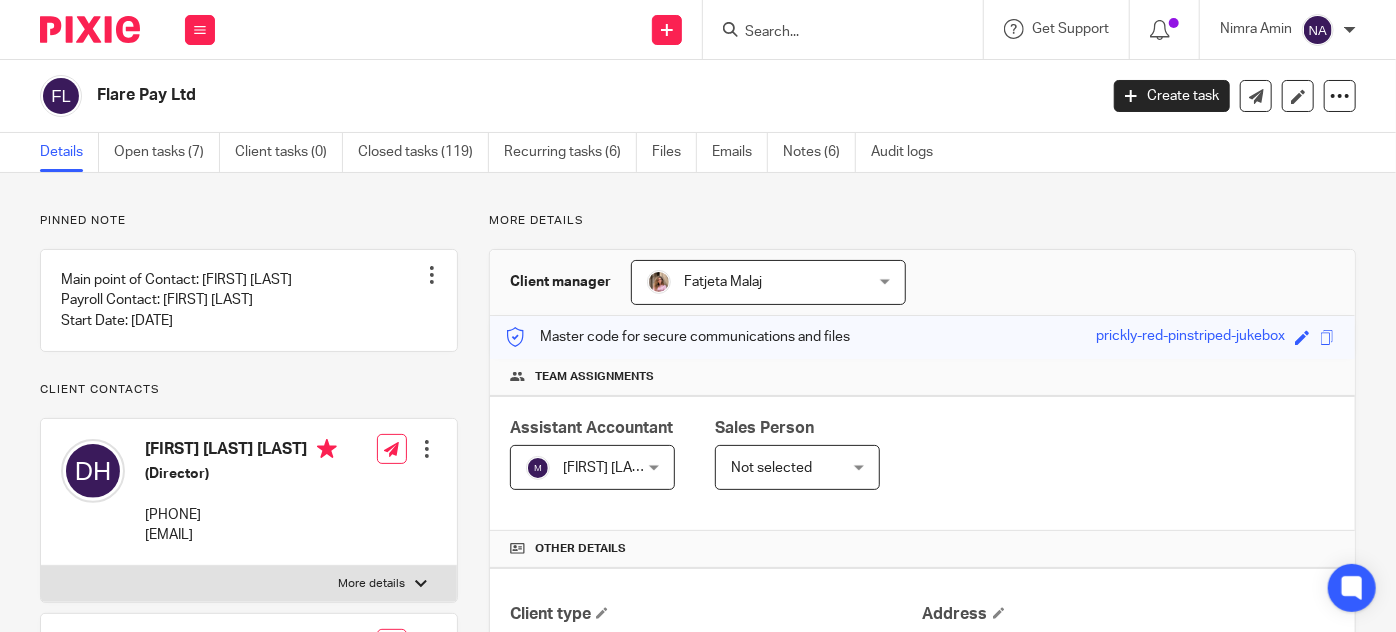 click at bounding box center [833, 33] 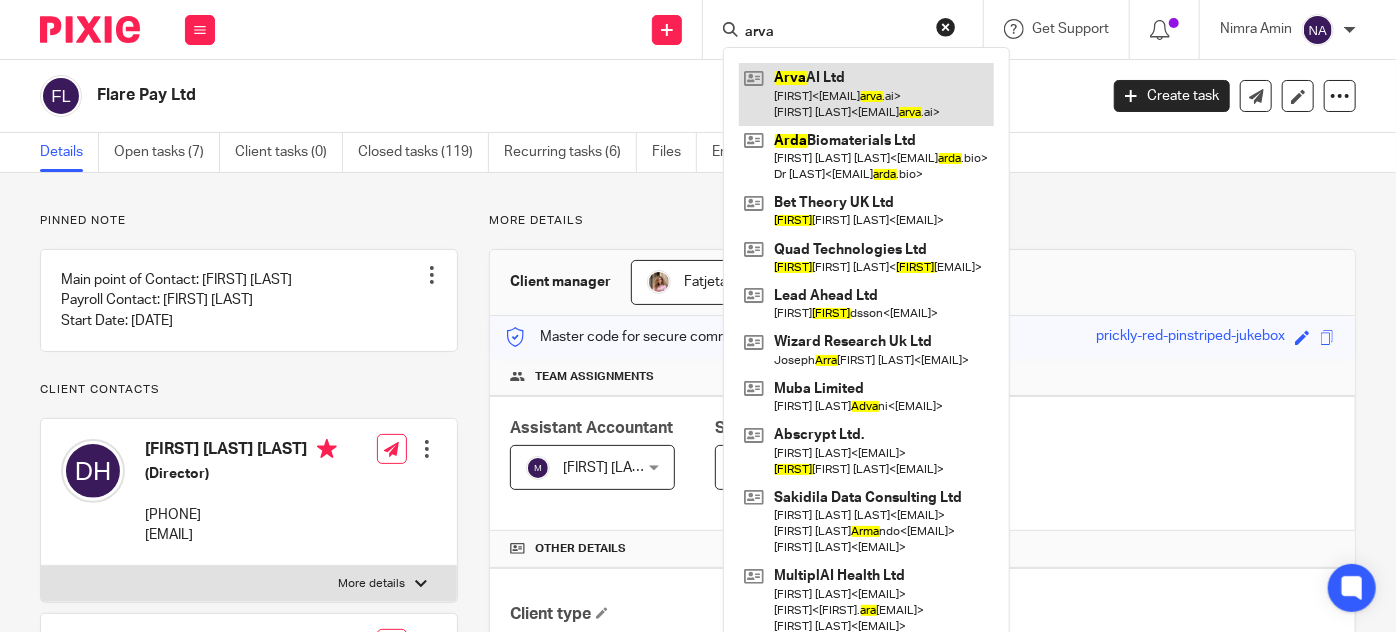 type on "arva" 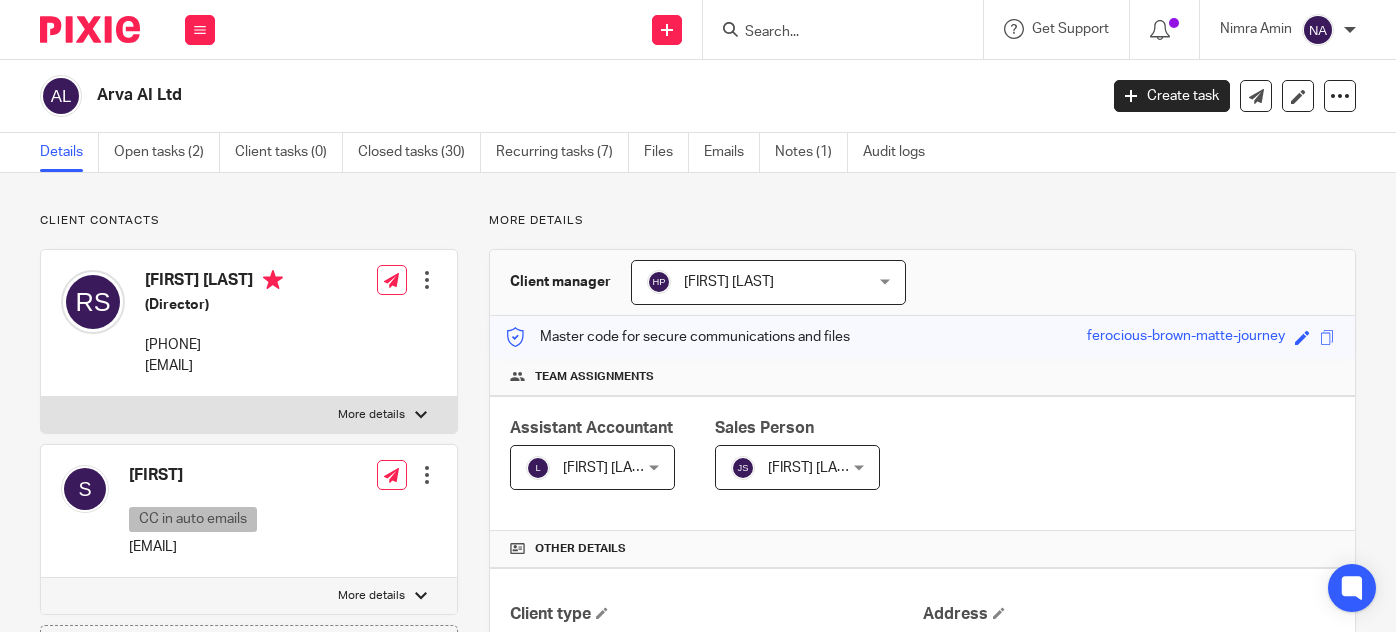 scroll, scrollTop: 0, scrollLeft: 0, axis: both 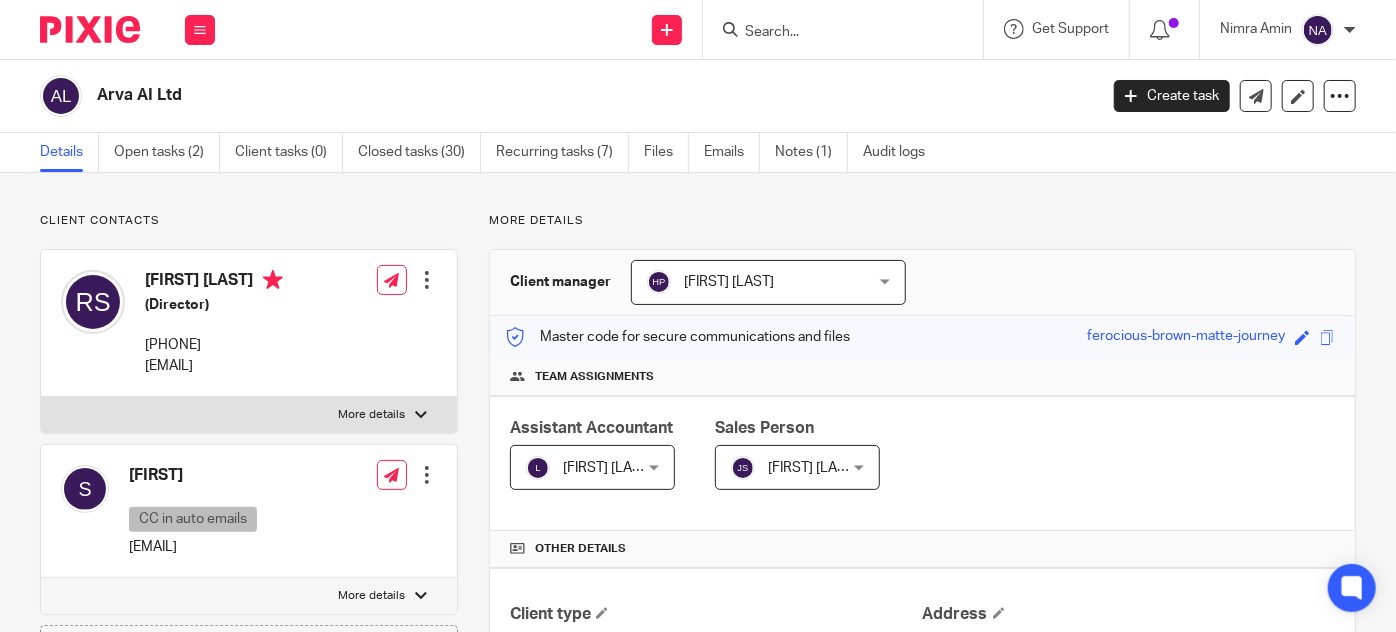 click at bounding box center [833, 33] 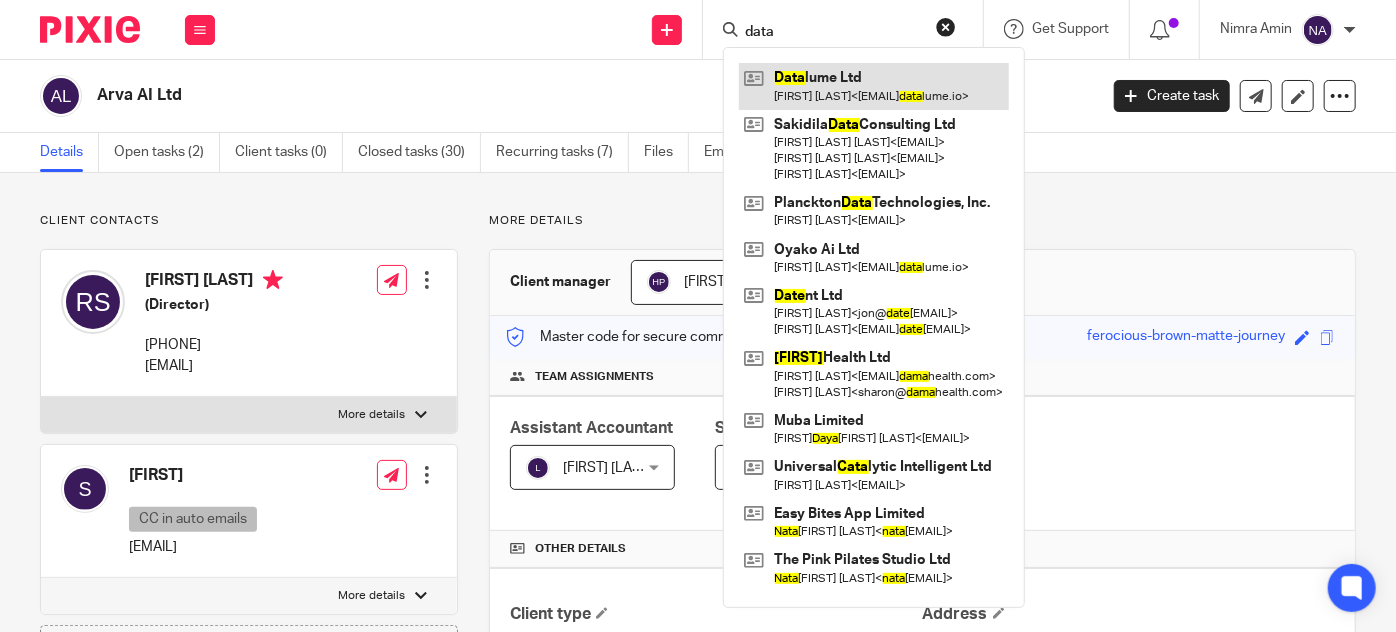 type on "data" 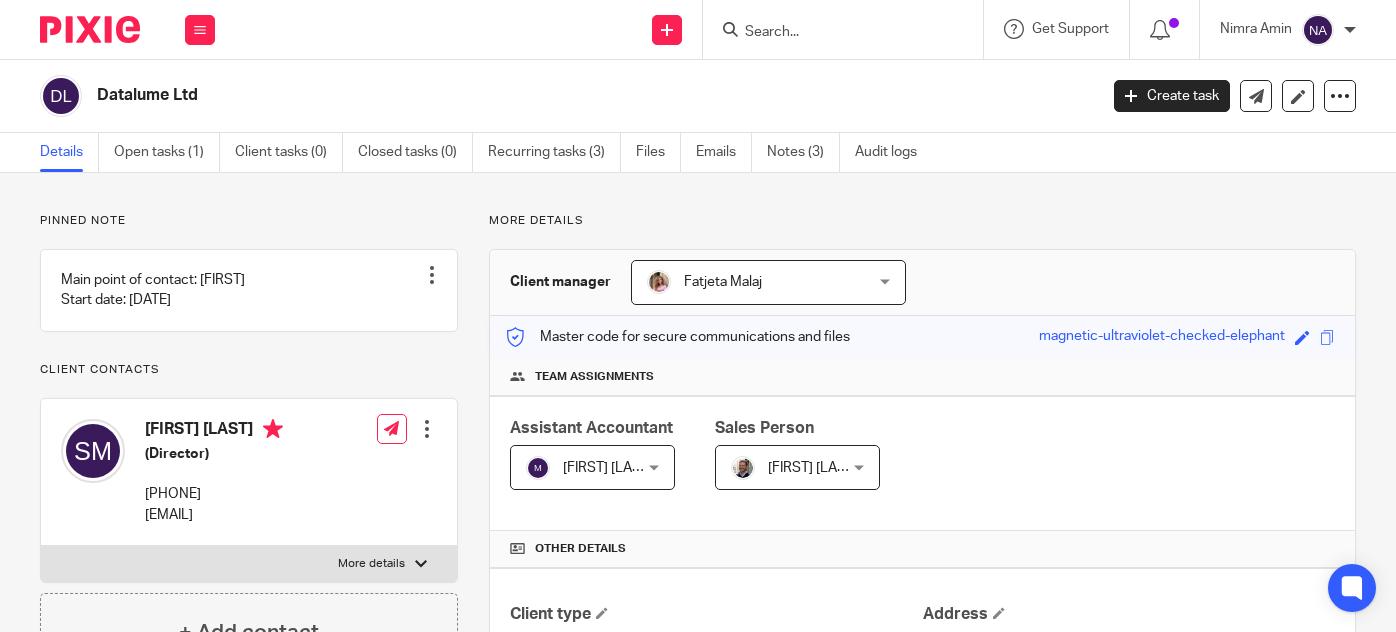 scroll, scrollTop: 0, scrollLeft: 0, axis: both 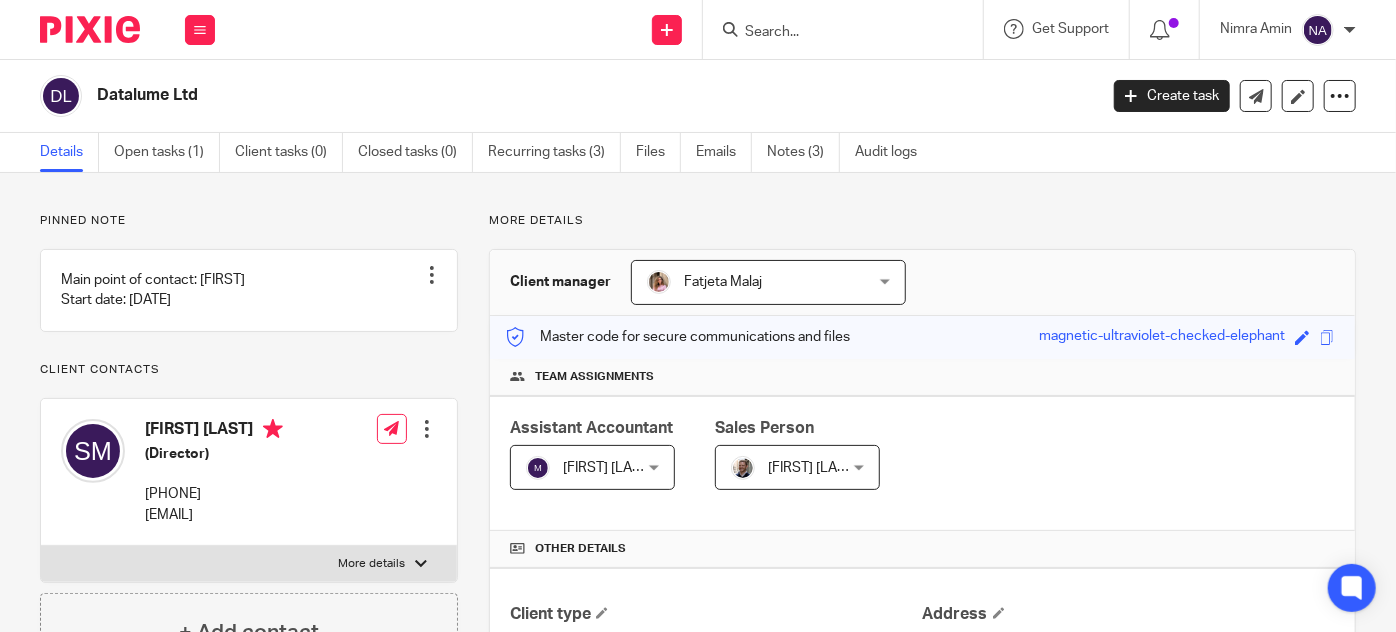 click at bounding box center [833, 33] 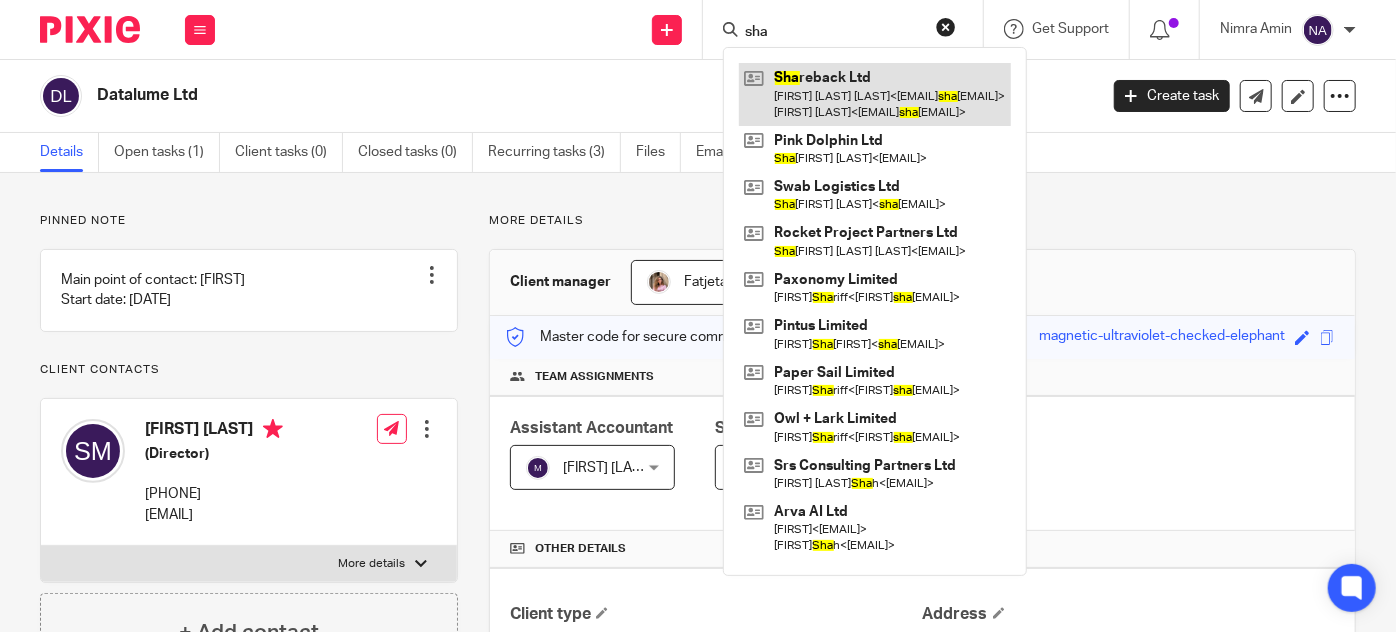 type on "sha" 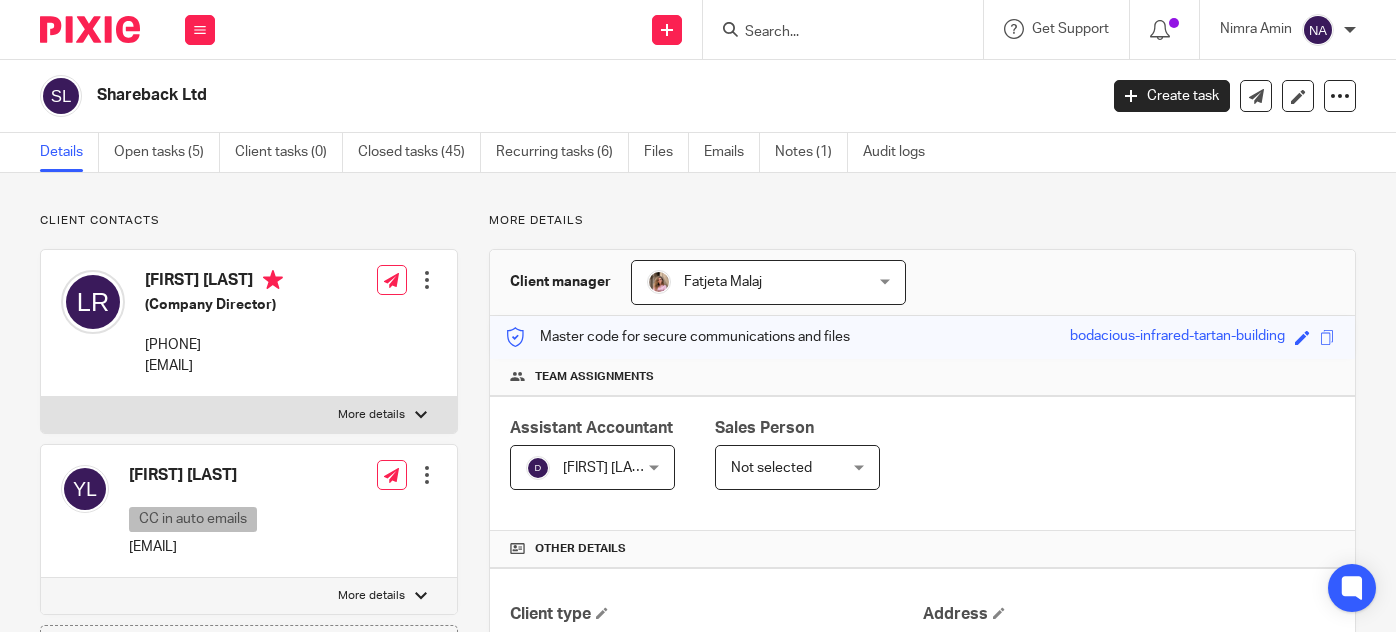 scroll, scrollTop: 0, scrollLeft: 0, axis: both 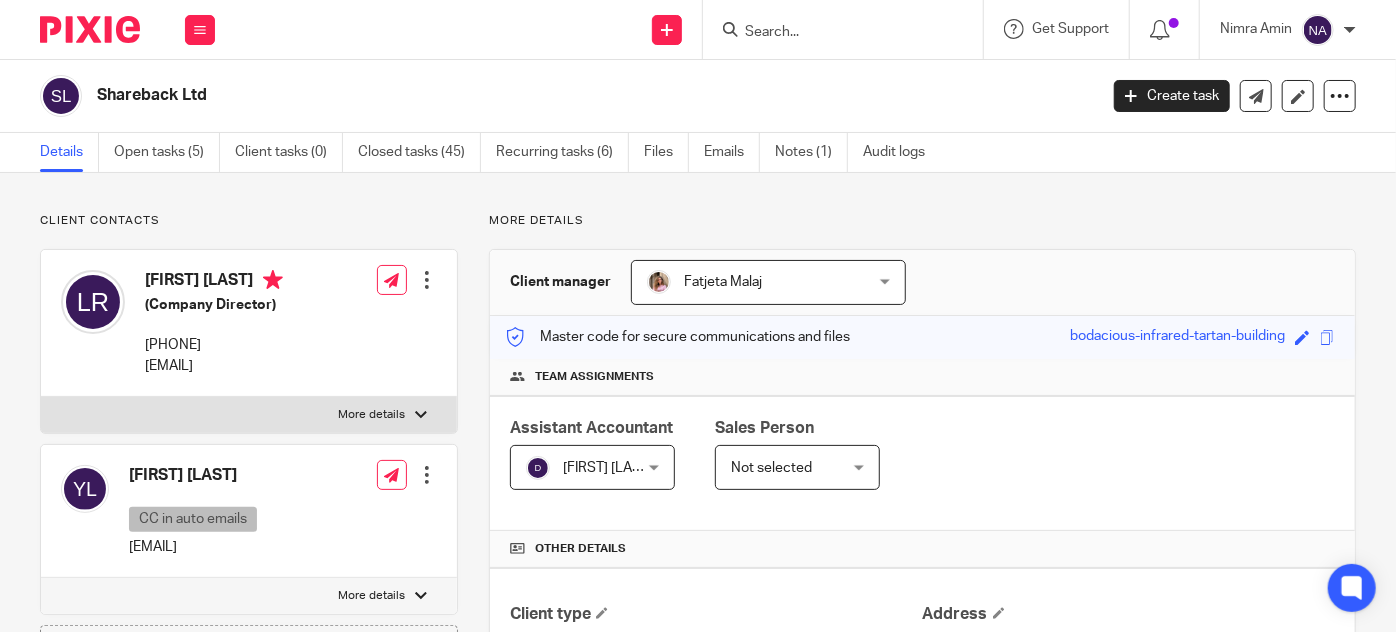 click at bounding box center [849, 29] 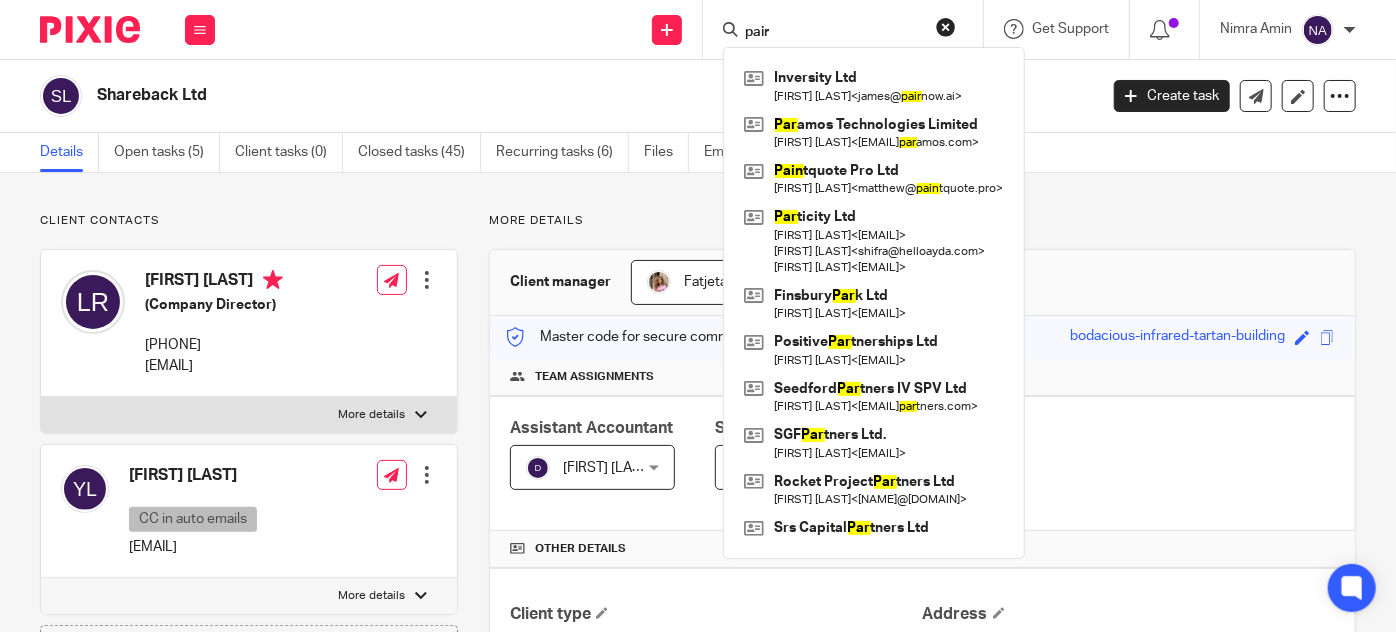 type on "pair" 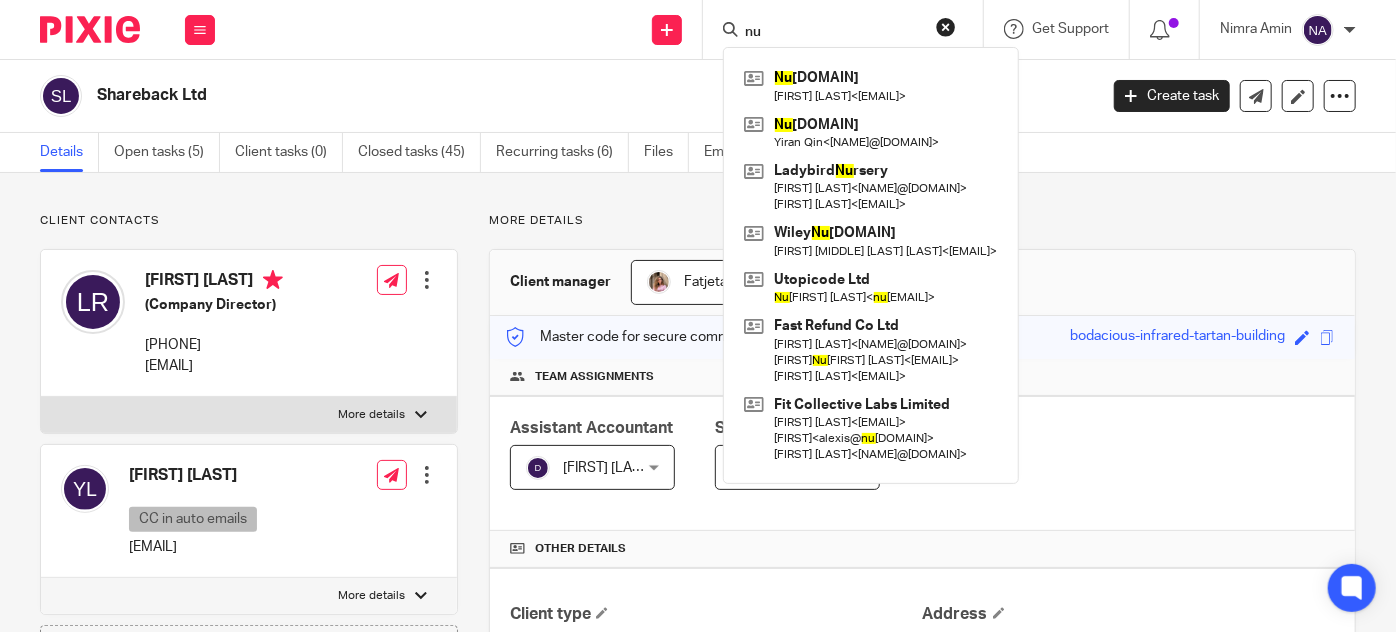 type on "n" 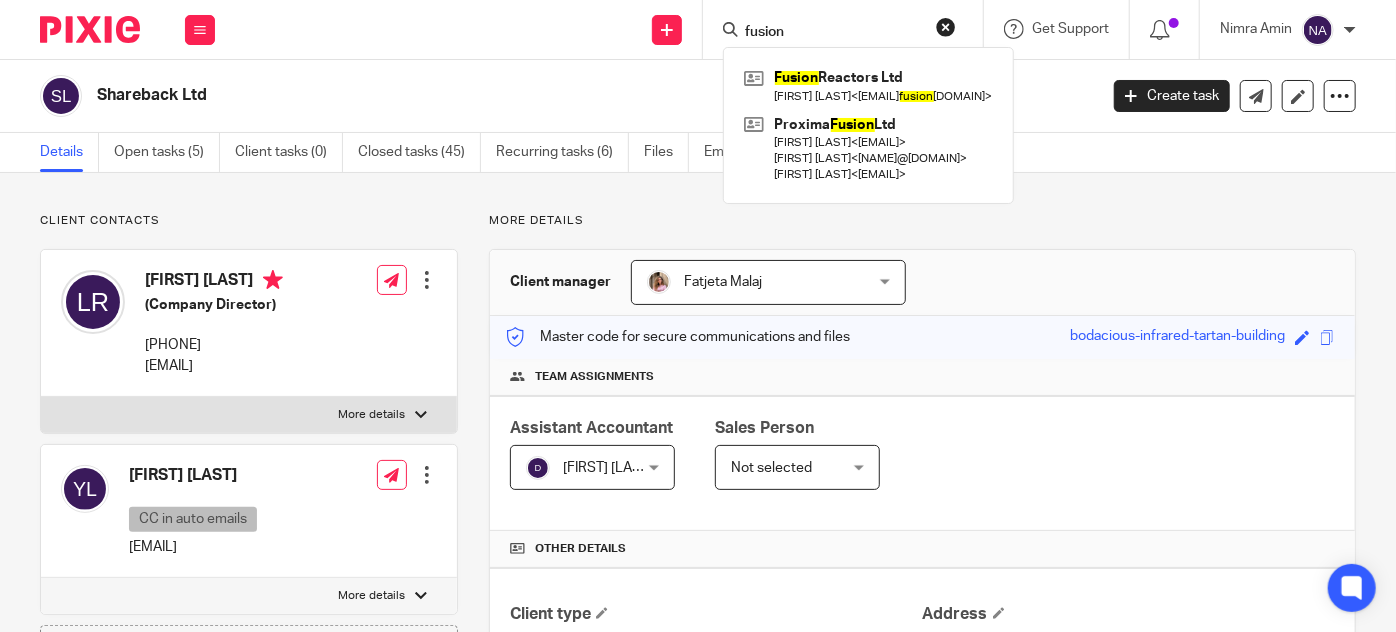 click on "fusion" at bounding box center [833, 33] 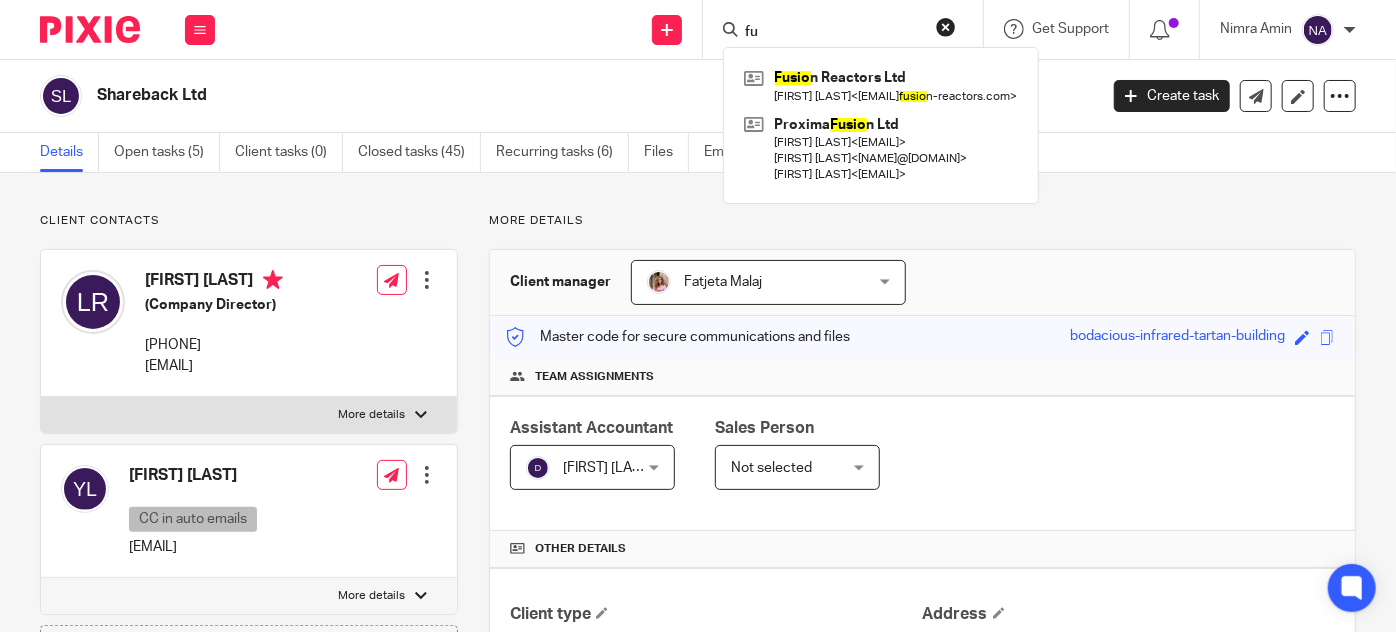 type on "f" 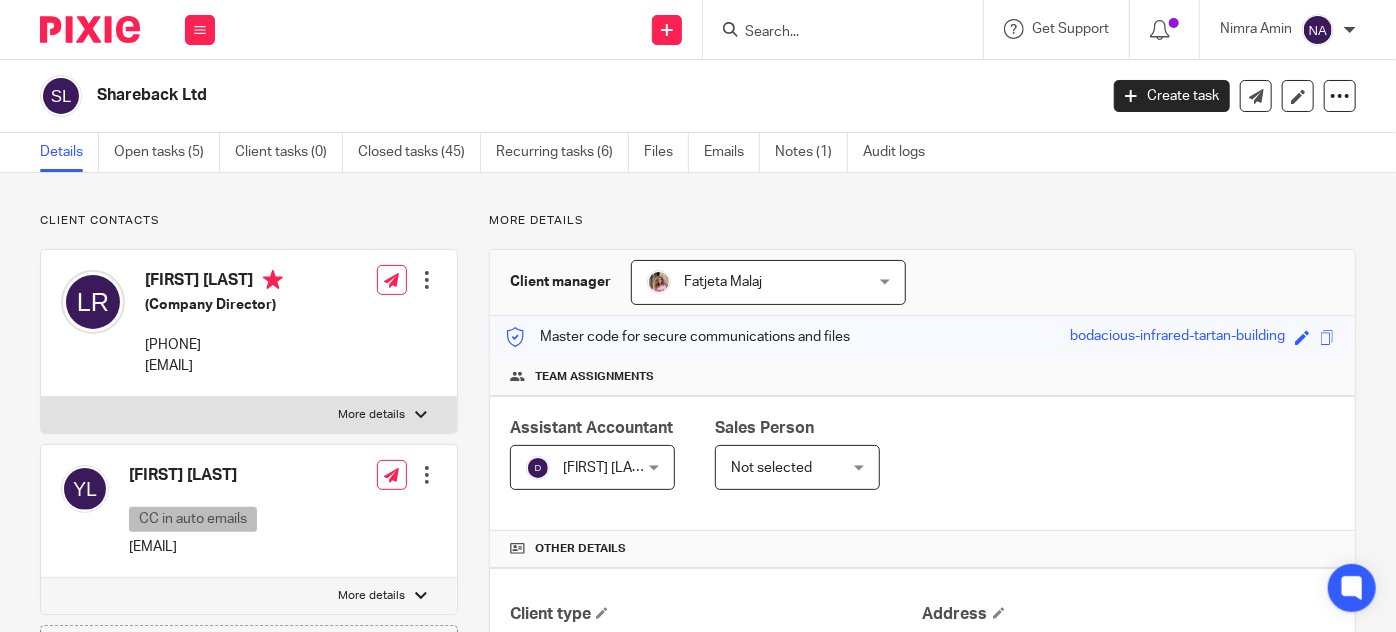 click at bounding box center (833, 33) 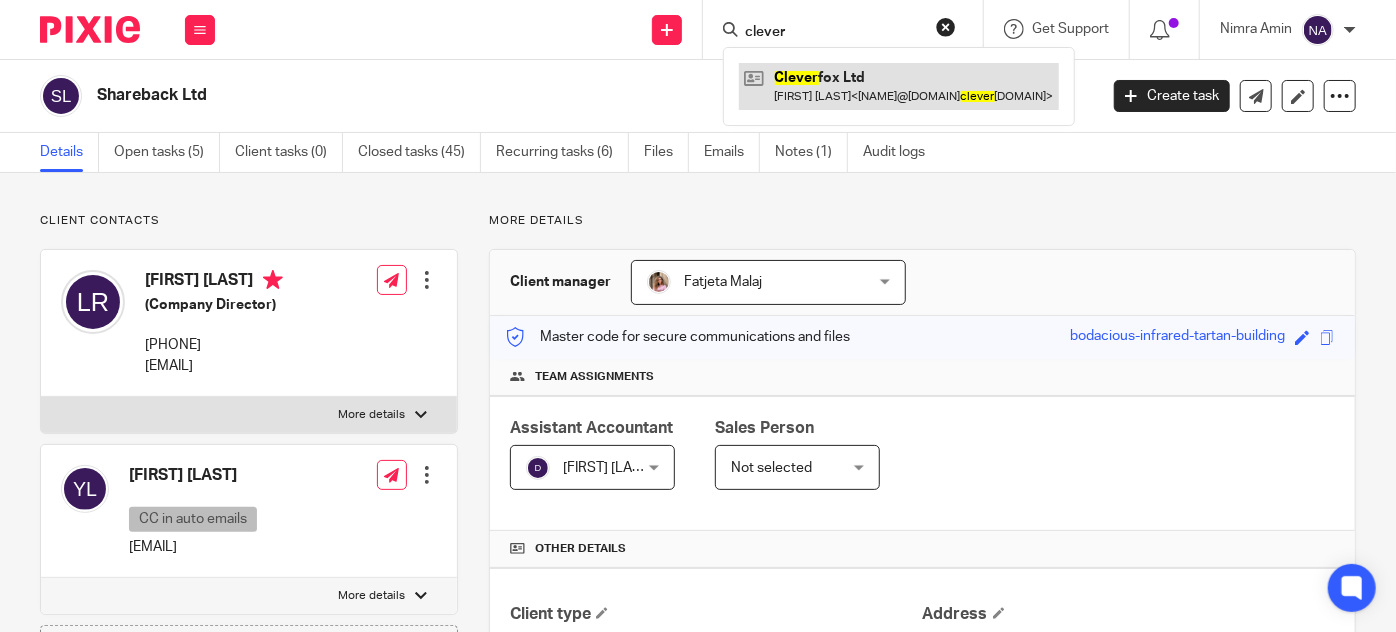 type on "clever" 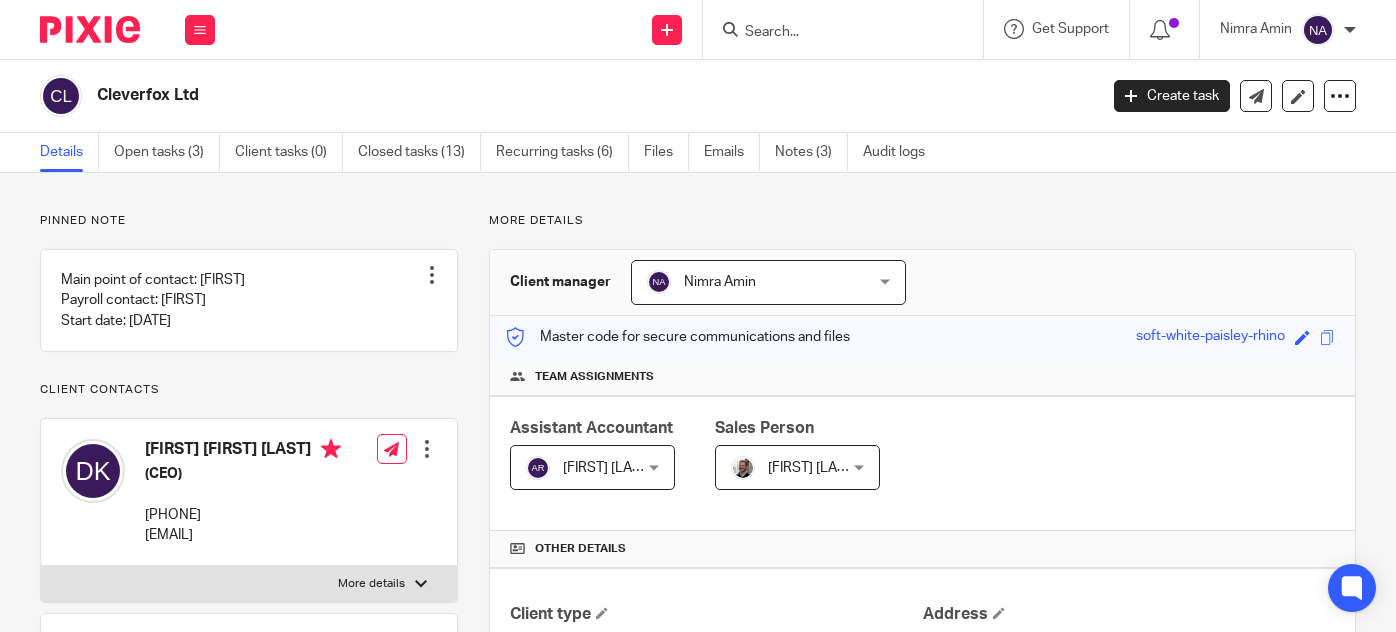 scroll, scrollTop: 0, scrollLeft: 0, axis: both 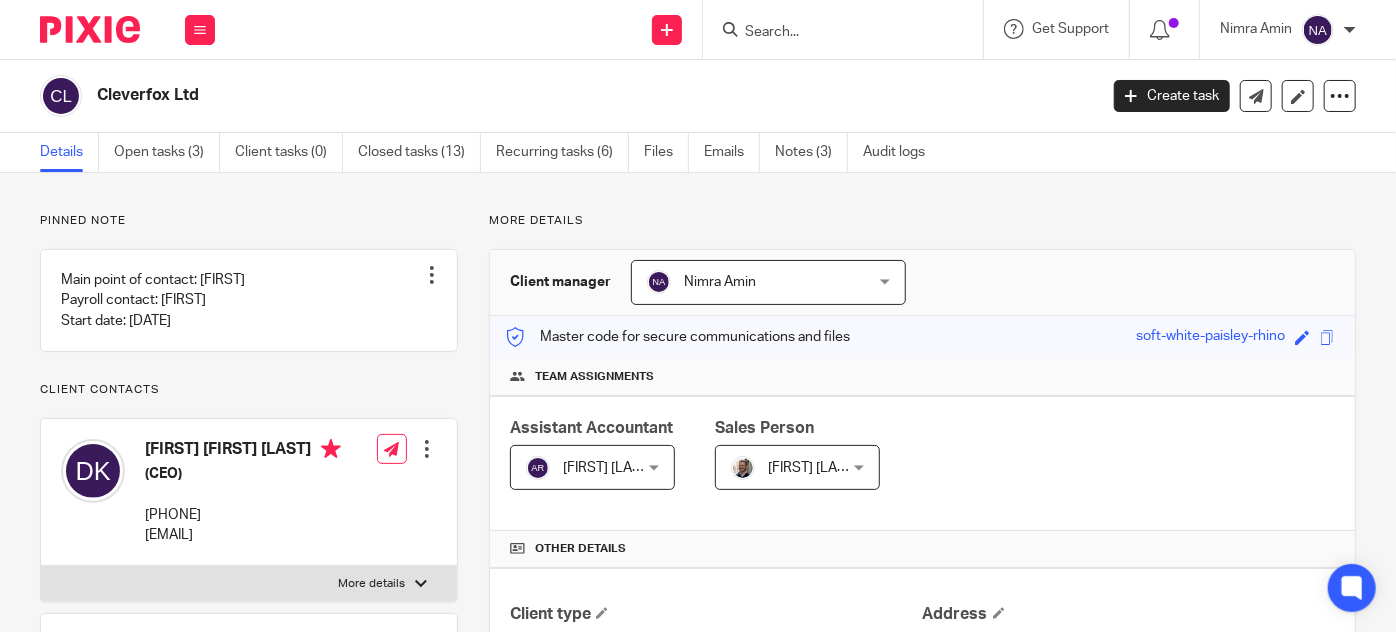 click at bounding box center [833, 33] 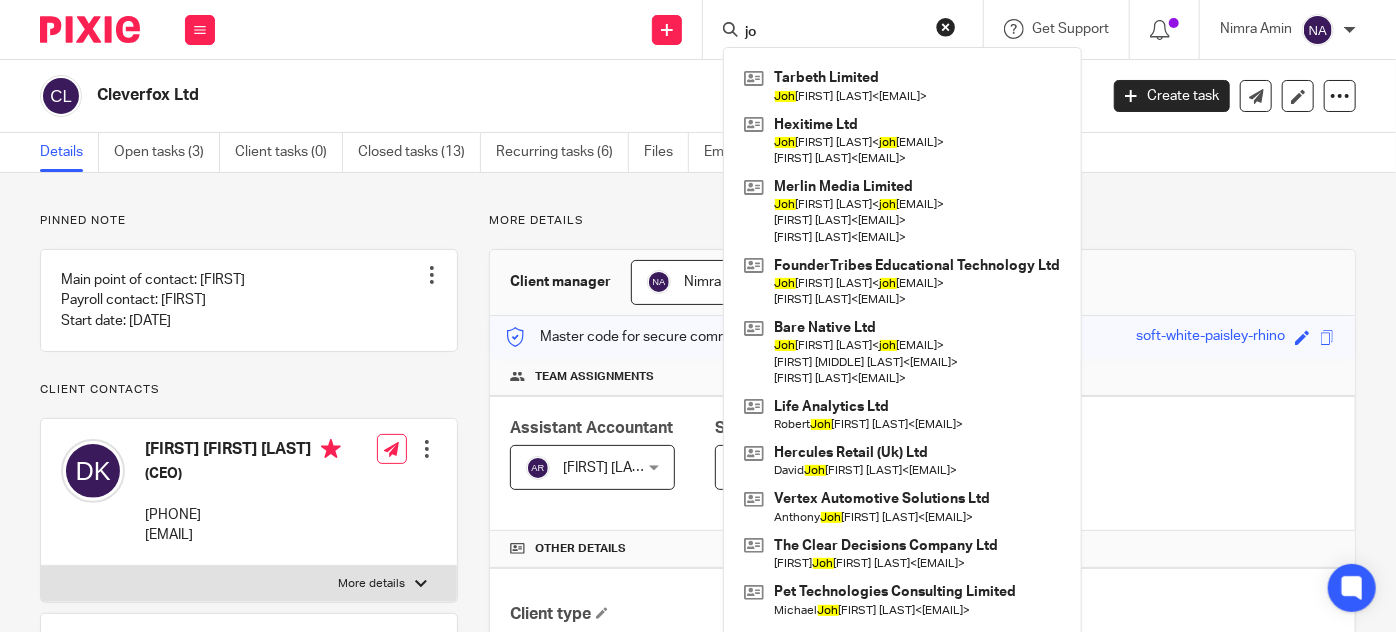 type on "j" 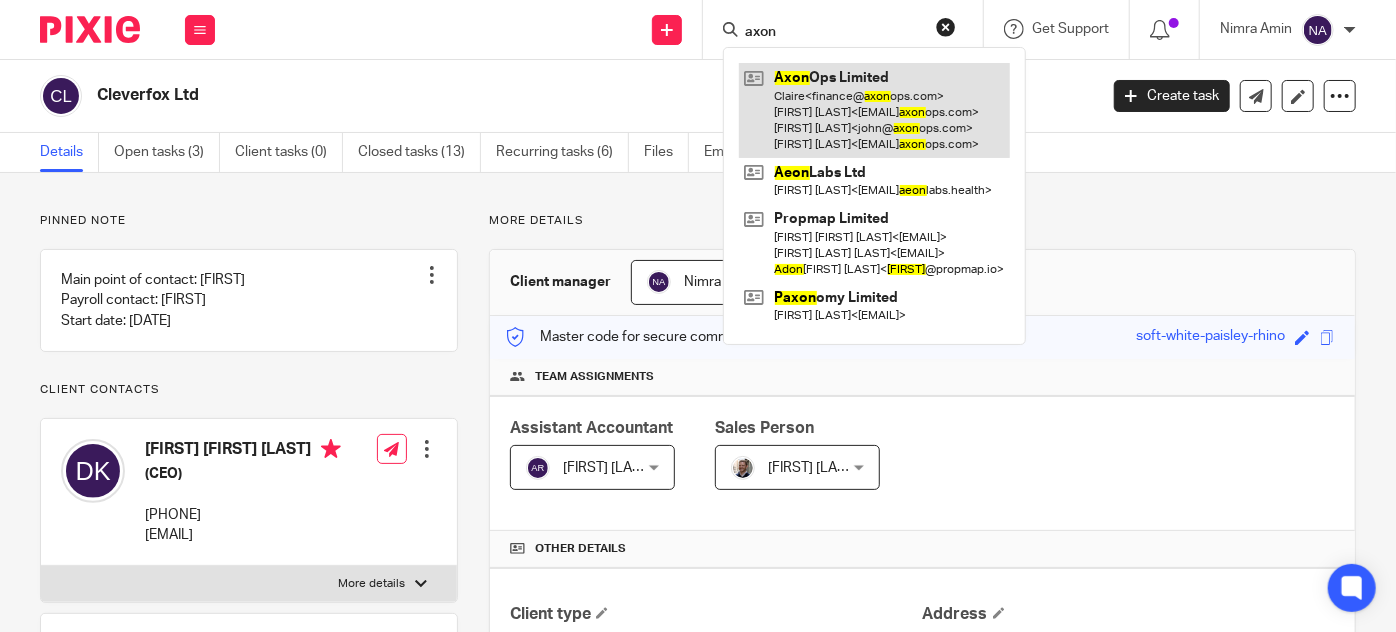 type on "axon" 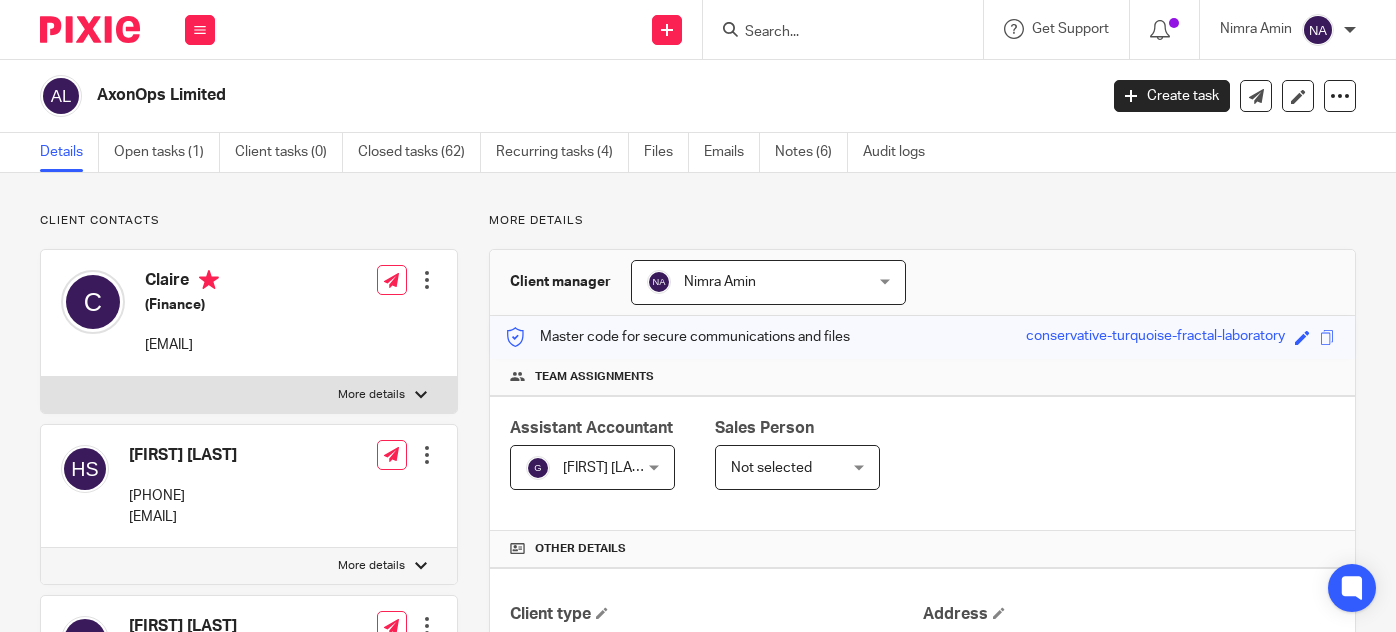 scroll, scrollTop: 0, scrollLeft: 0, axis: both 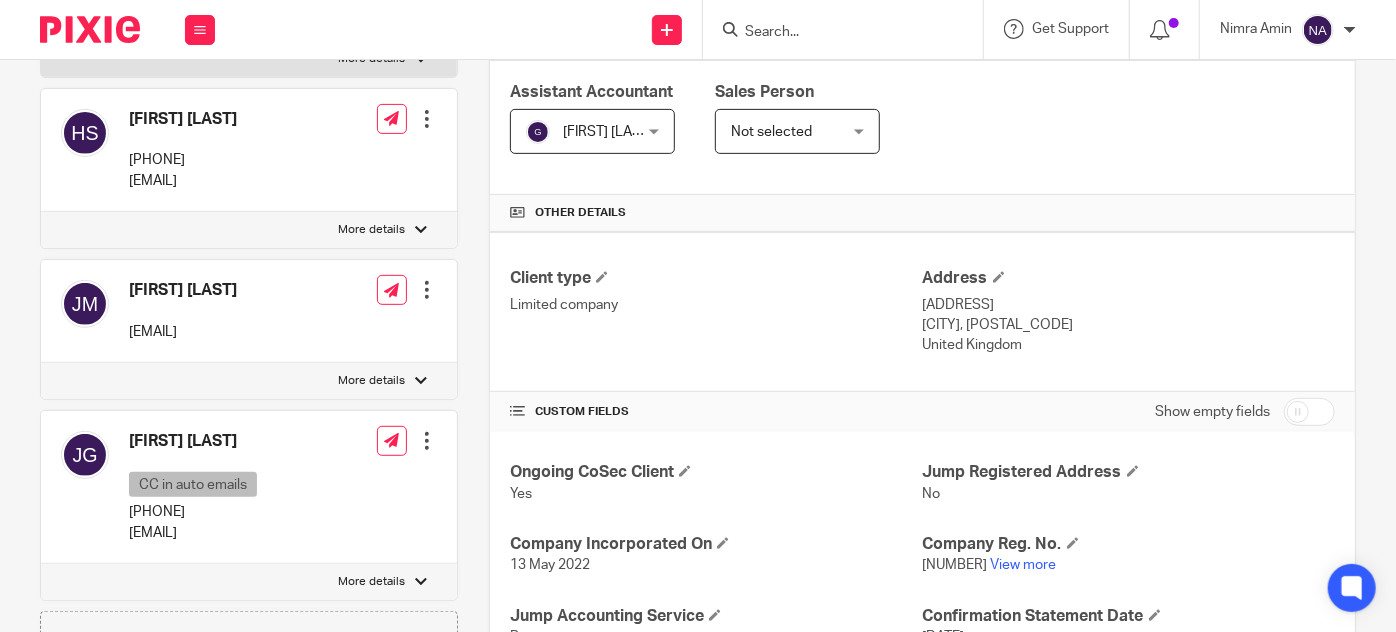 click at bounding box center (833, 33) 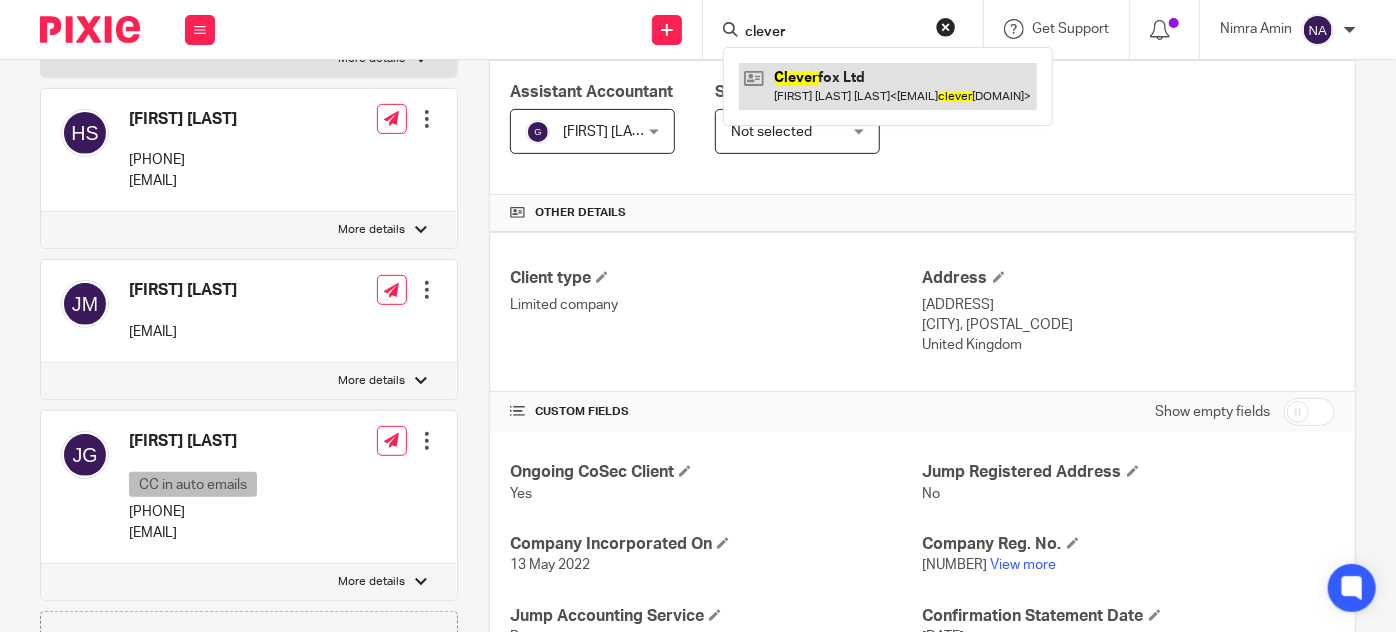 type on "clever" 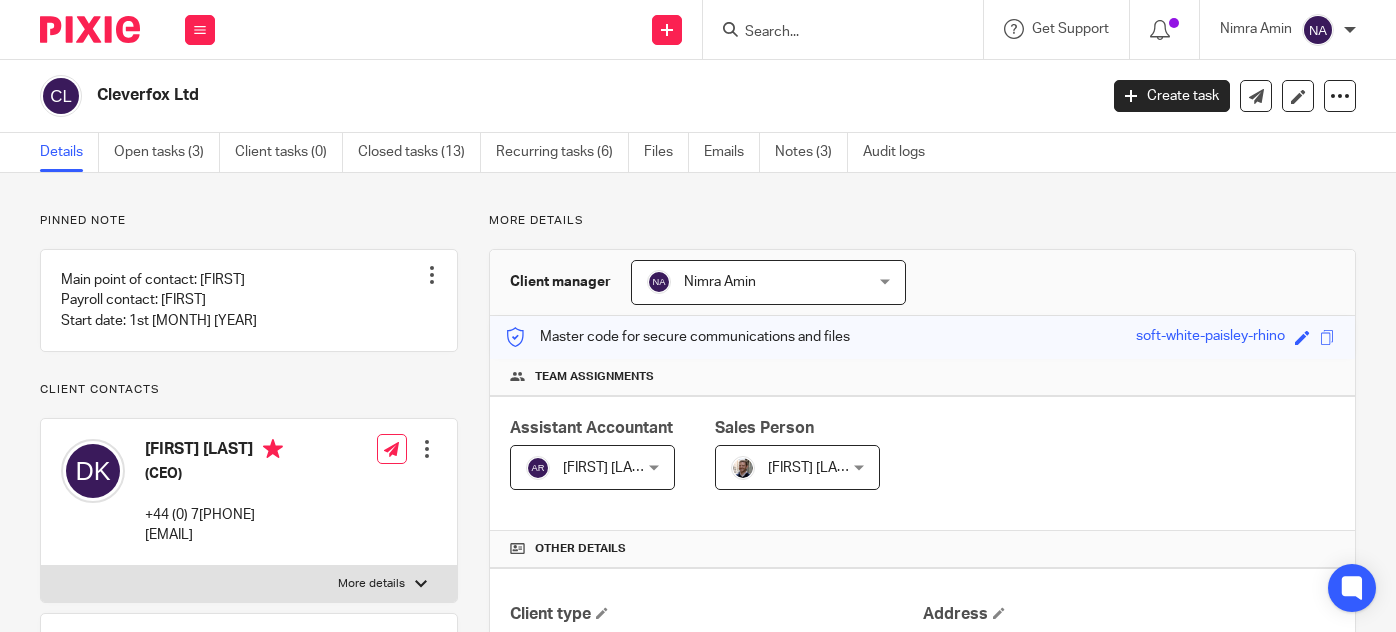 scroll, scrollTop: 0, scrollLeft: 0, axis: both 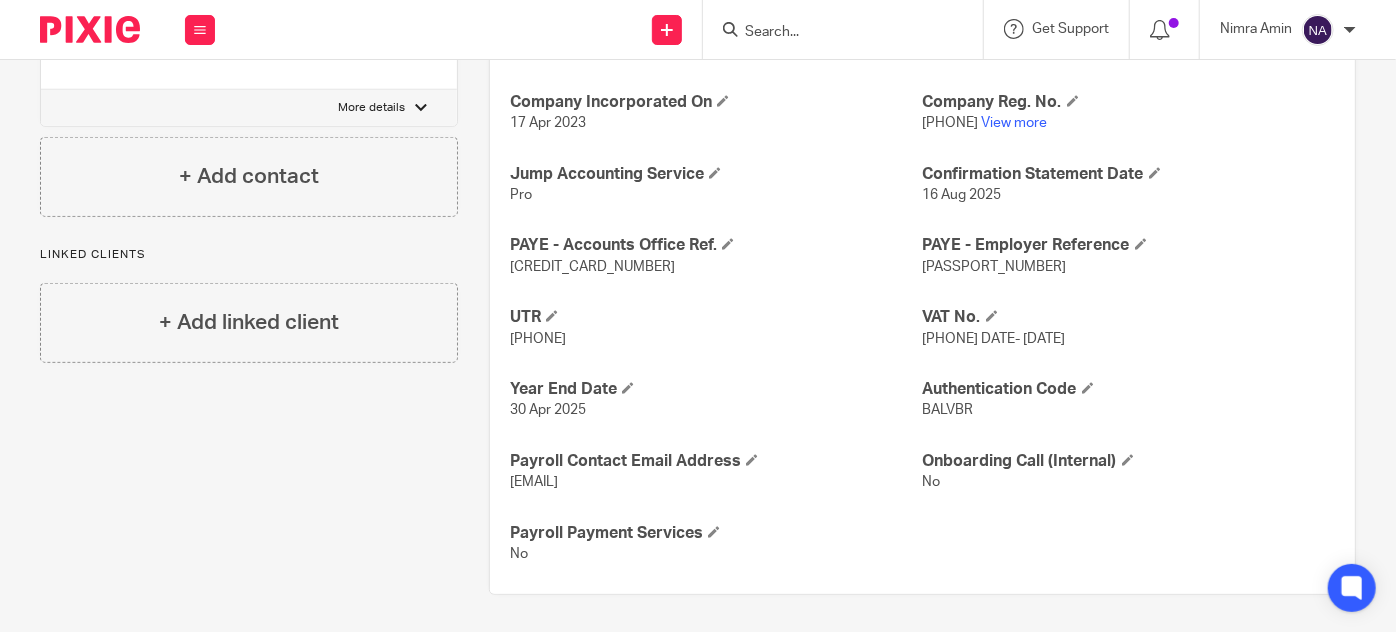 click on "481825373 DATE- 15 dec 2024" at bounding box center [994, 339] 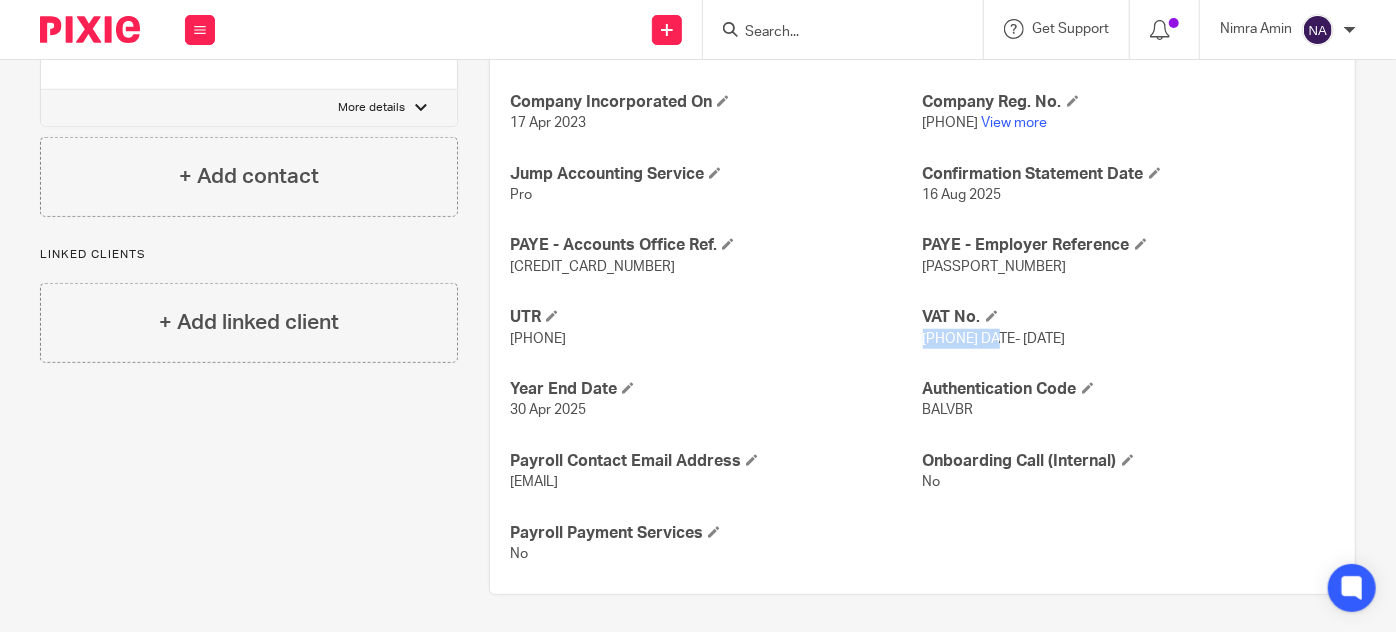 click on "481825373 DATE- 15 dec 2024" at bounding box center [994, 339] 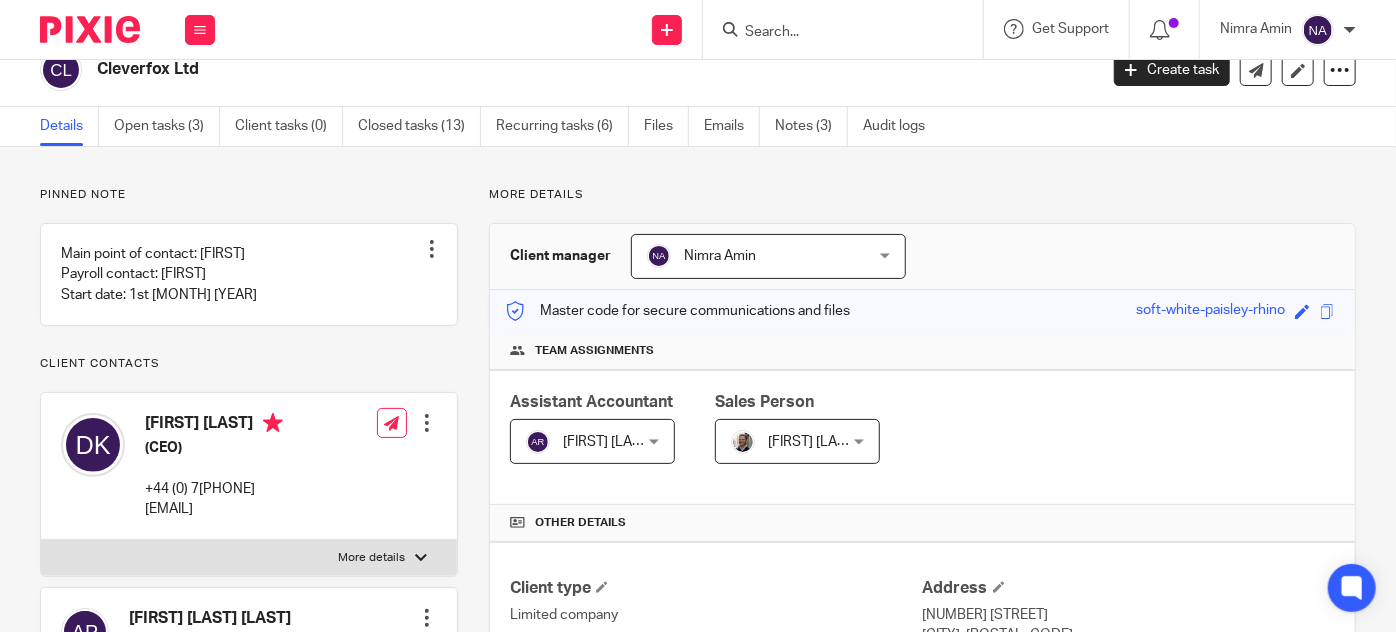 scroll, scrollTop: 0, scrollLeft: 0, axis: both 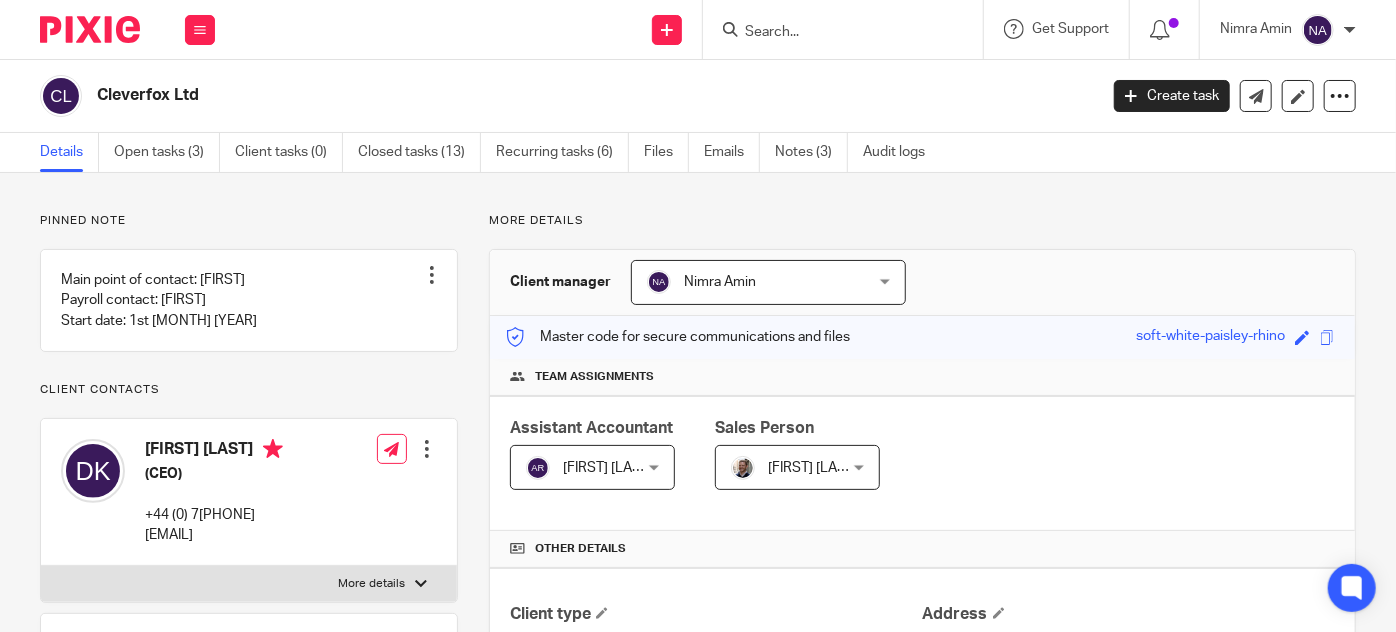 click at bounding box center (833, 33) 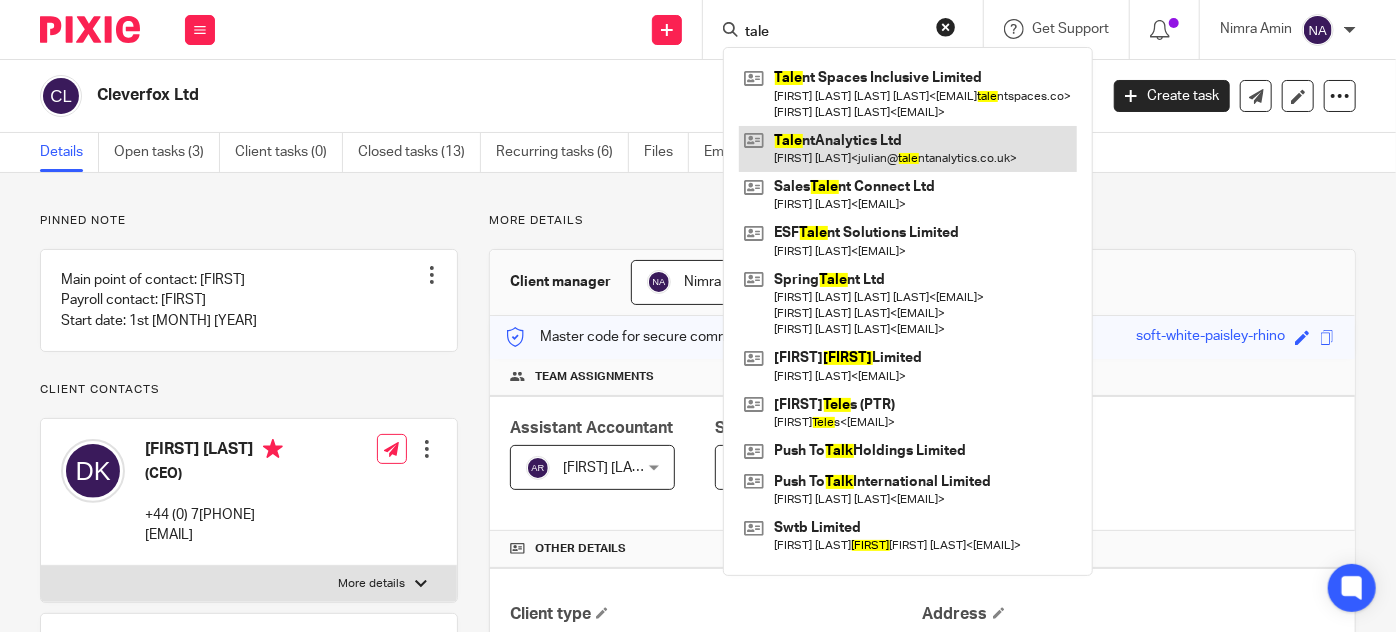type on "tale" 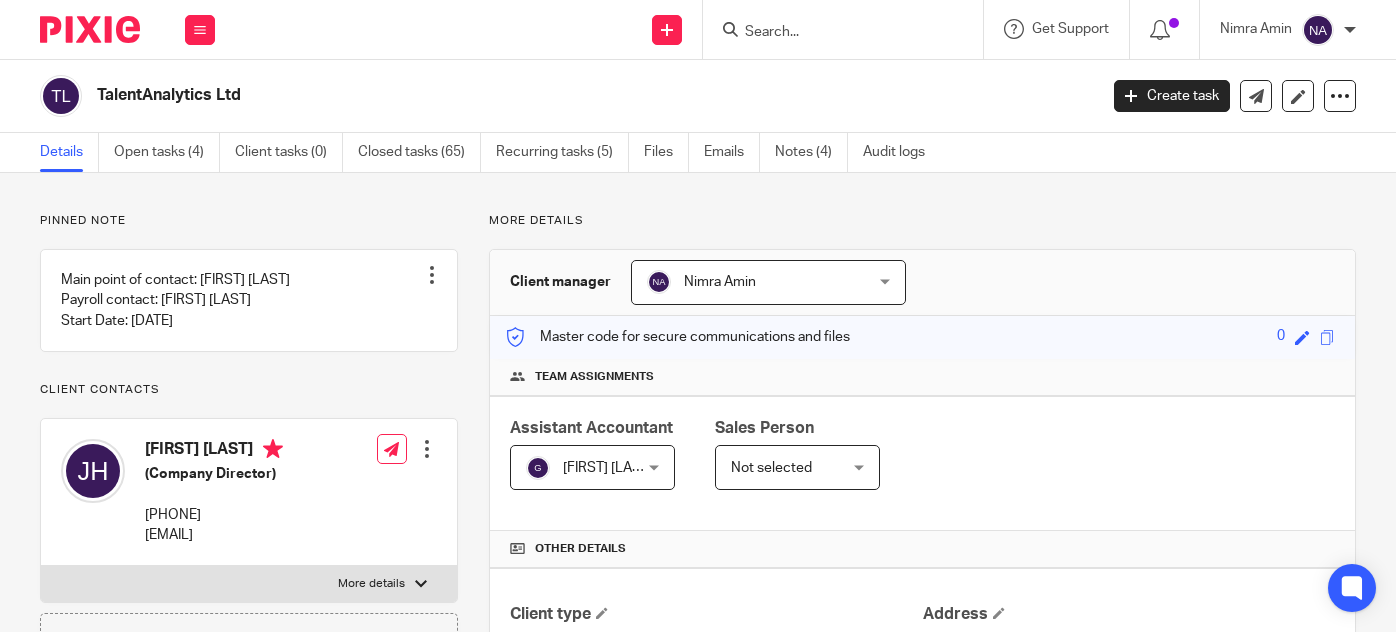 scroll, scrollTop: 0, scrollLeft: 0, axis: both 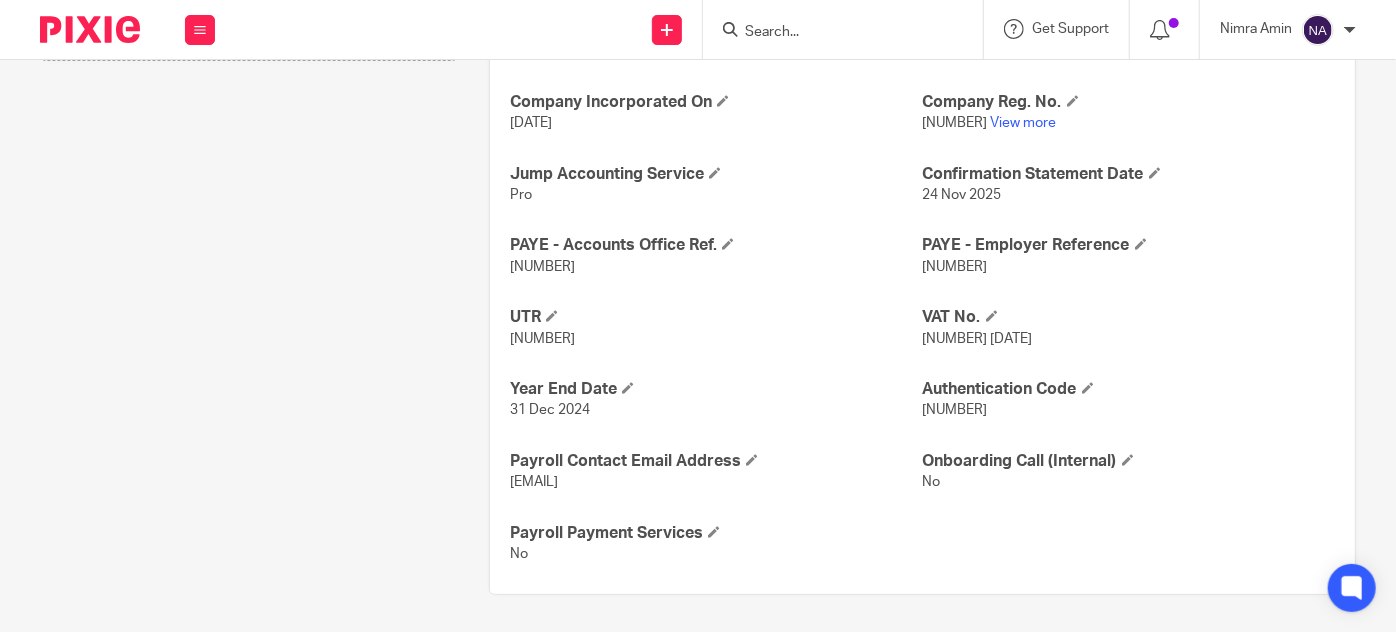 click on "[NUMBER]  [DATE]" at bounding box center (978, 339) 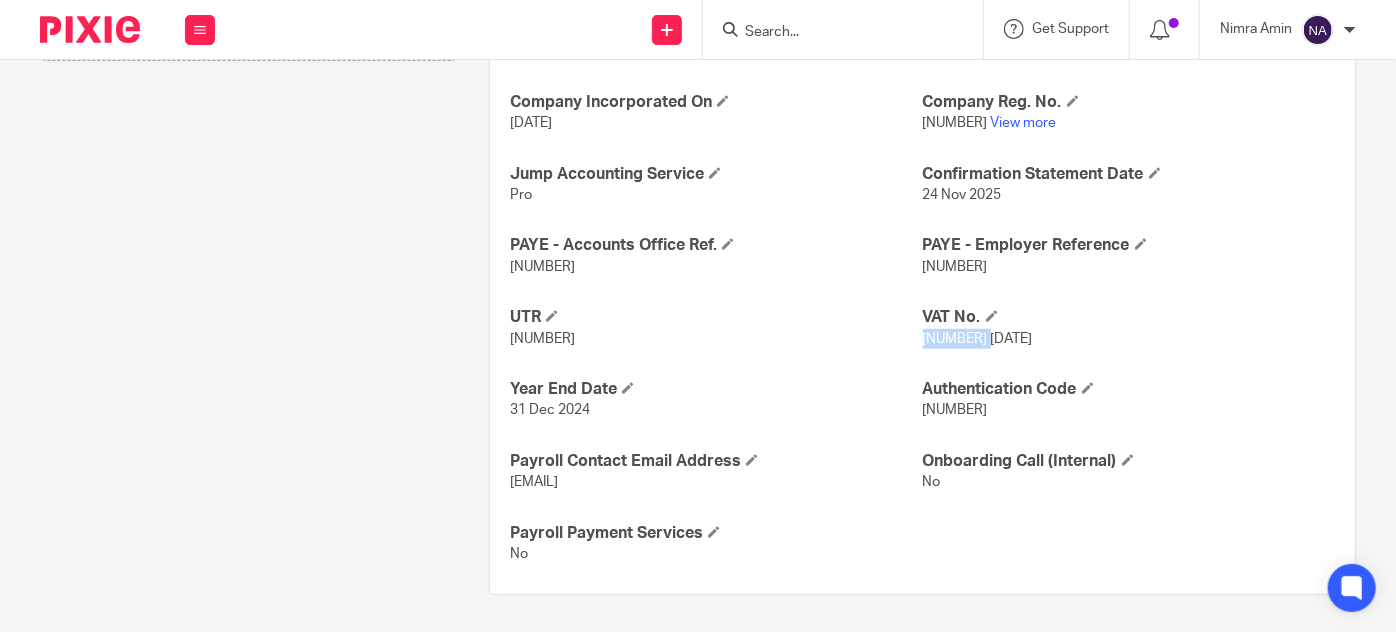 click on "[NUMBER]  [DATE]" at bounding box center (978, 339) 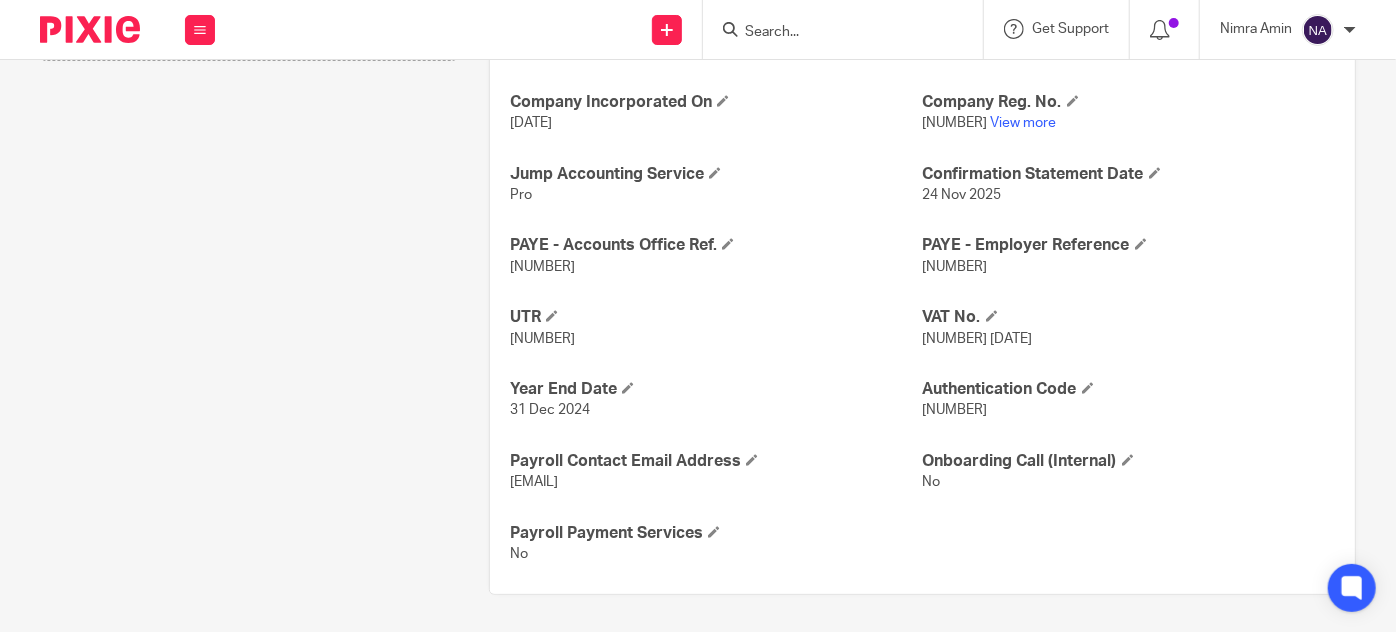 click at bounding box center [833, 33] 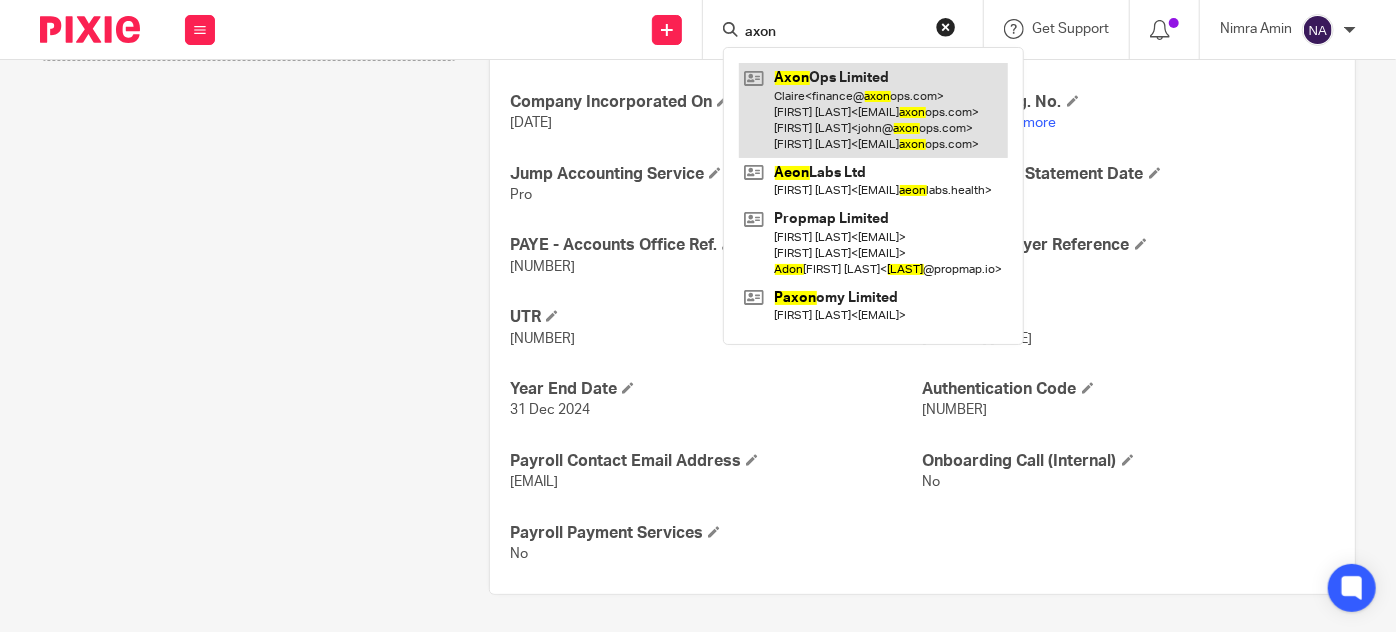 type on "axon" 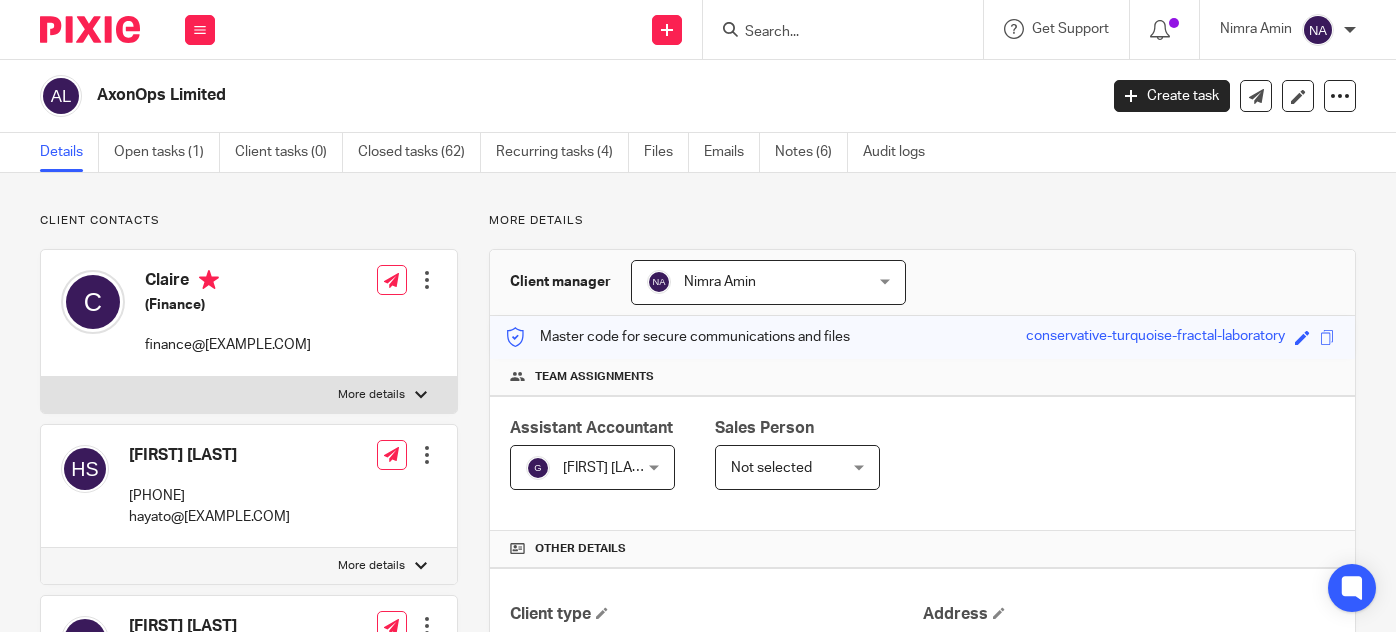 scroll, scrollTop: 0, scrollLeft: 0, axis: both 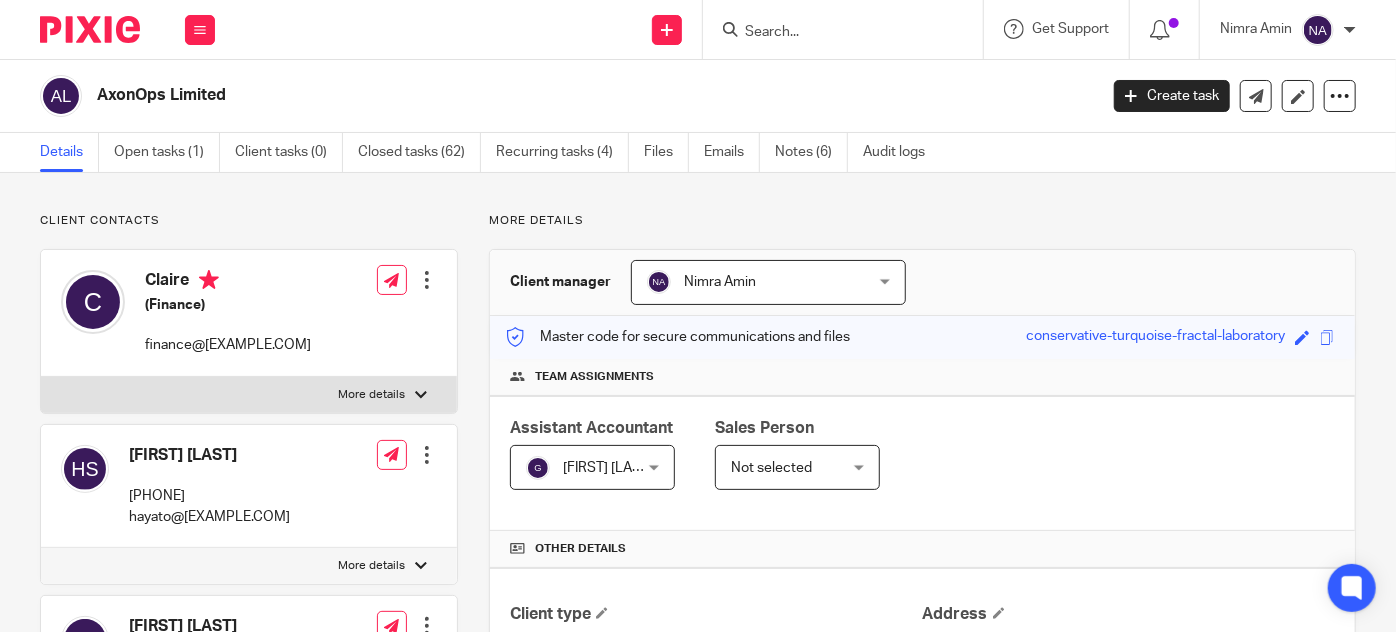 click at bounding box center [833, 33] 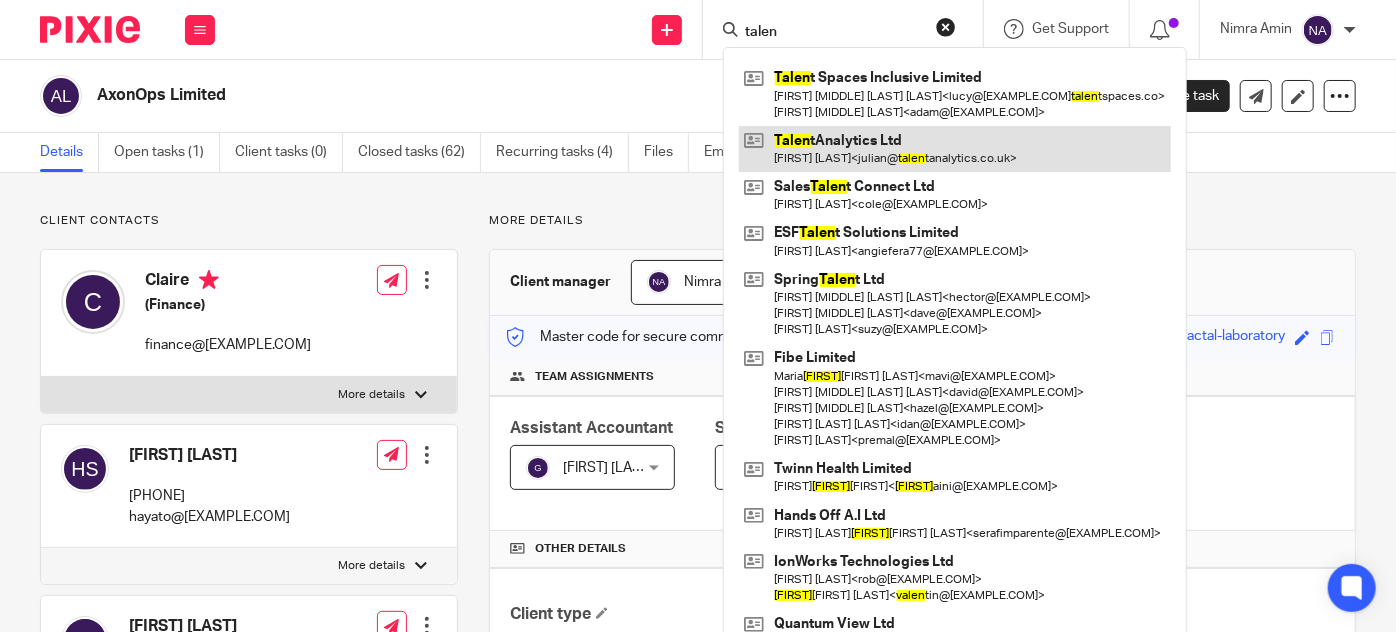 type on "talen" 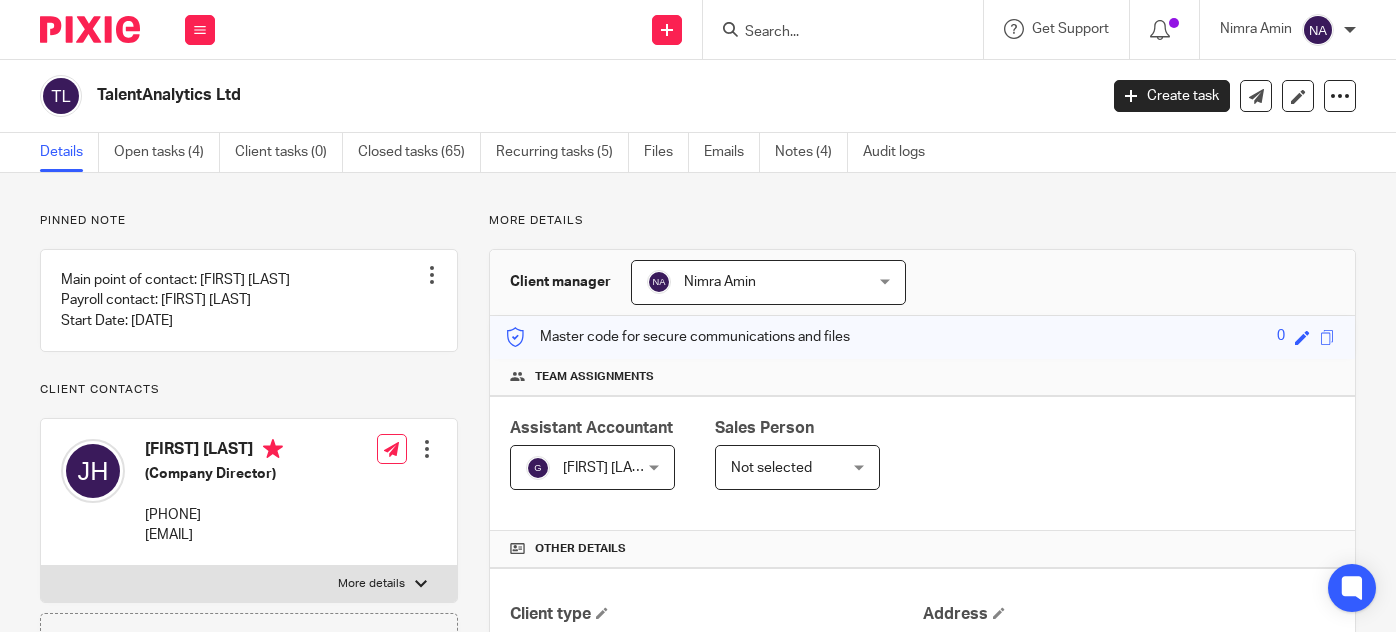 scroll, scrollTop: 0, scrollLeft: 0, axis: both 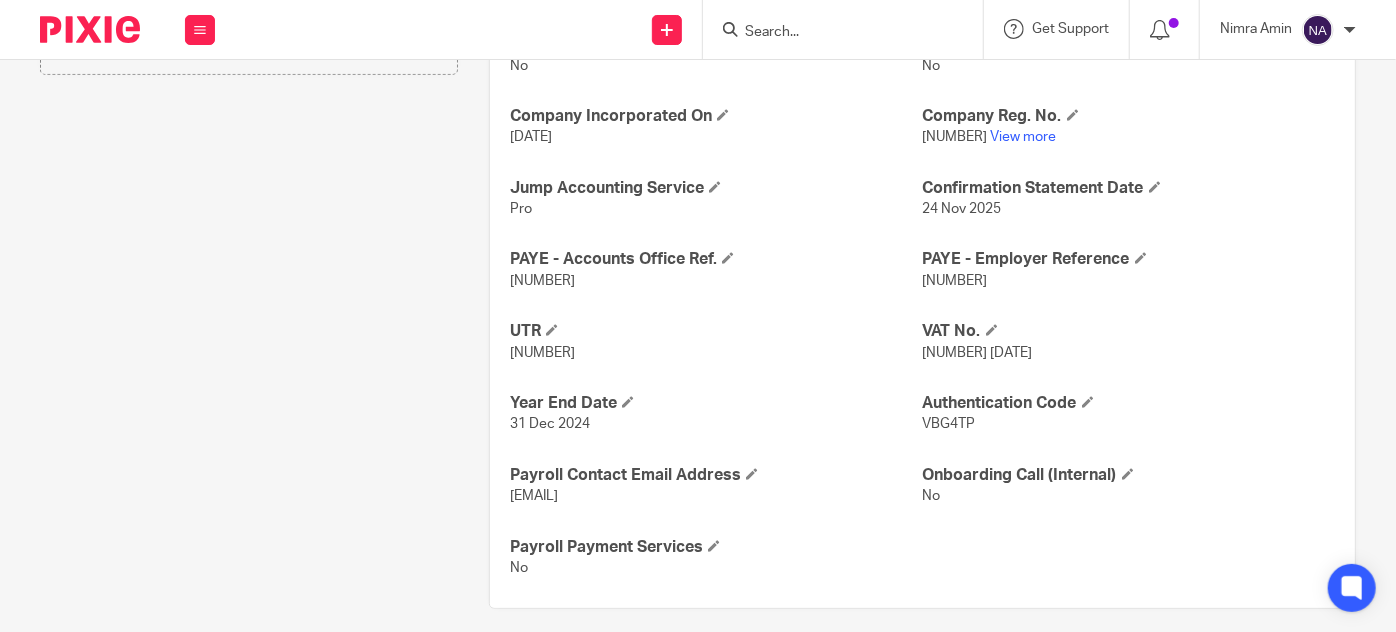 click on "[NUMBER] [DATE]" at bounding box center (978, 353) 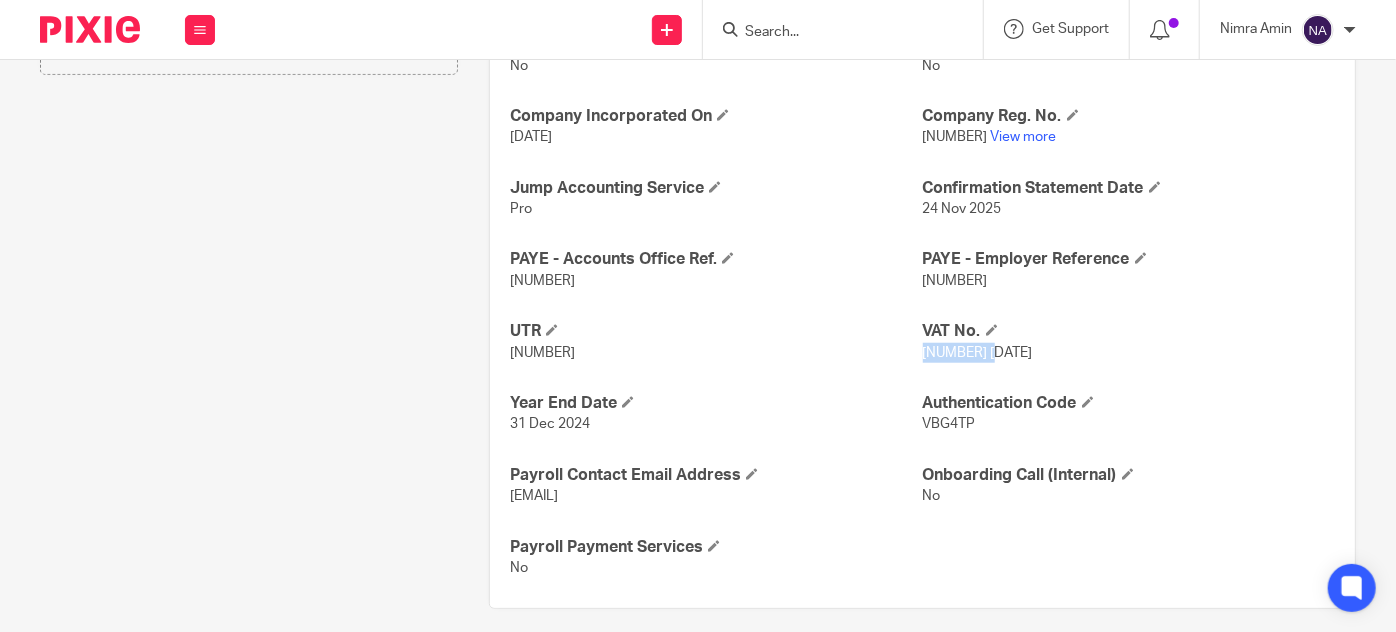 click on "[NUMBER] [DATE]" at bounding box center (978, 353) 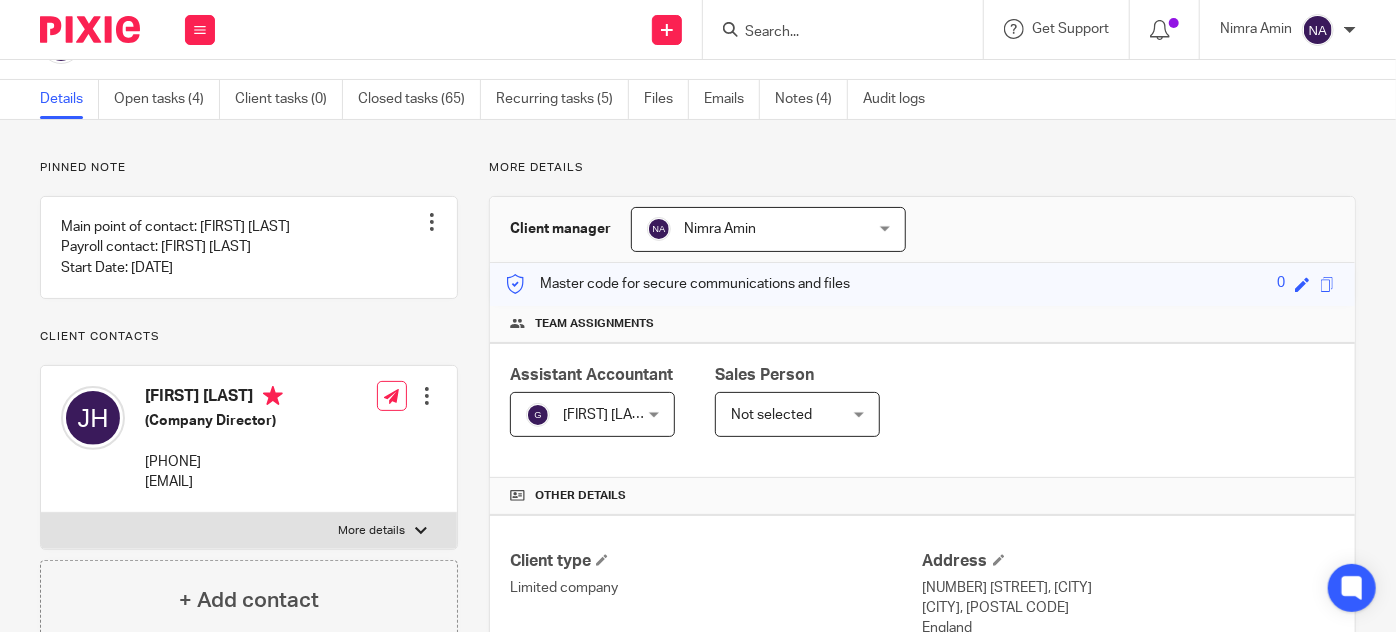 scroll, scrollTop: 49, scrollLeft: 0, axis: vertical 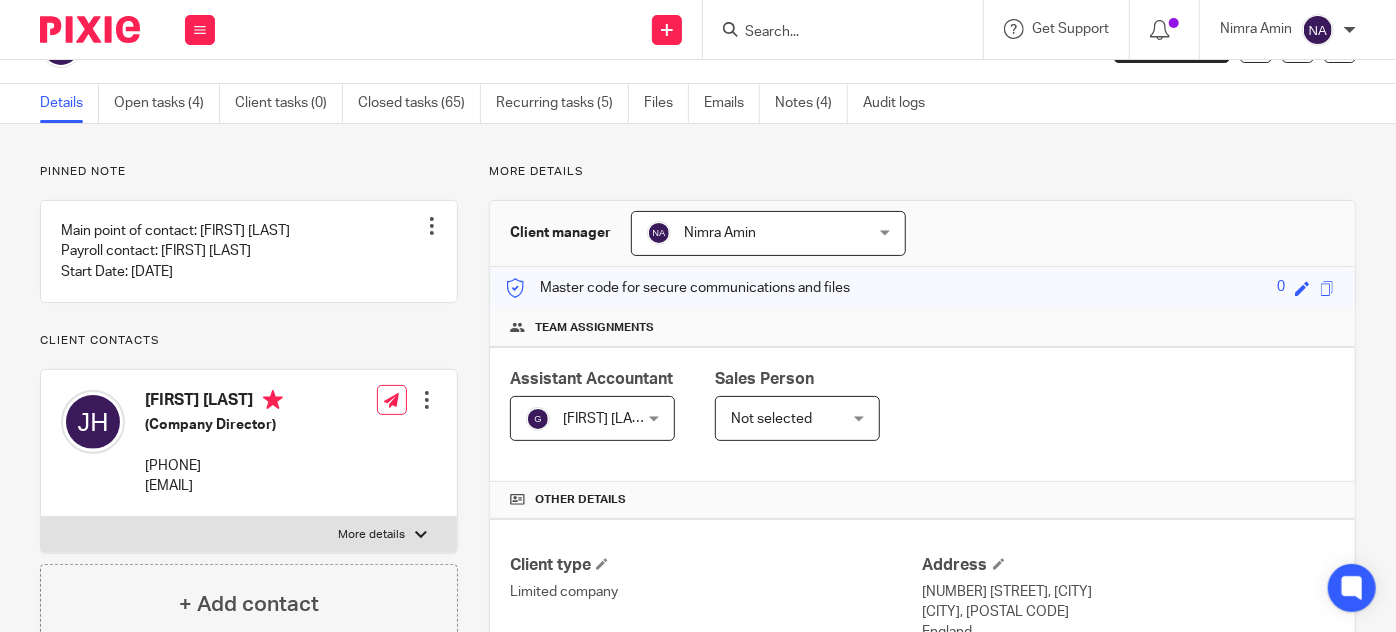 click at bounding box center [833, 33] 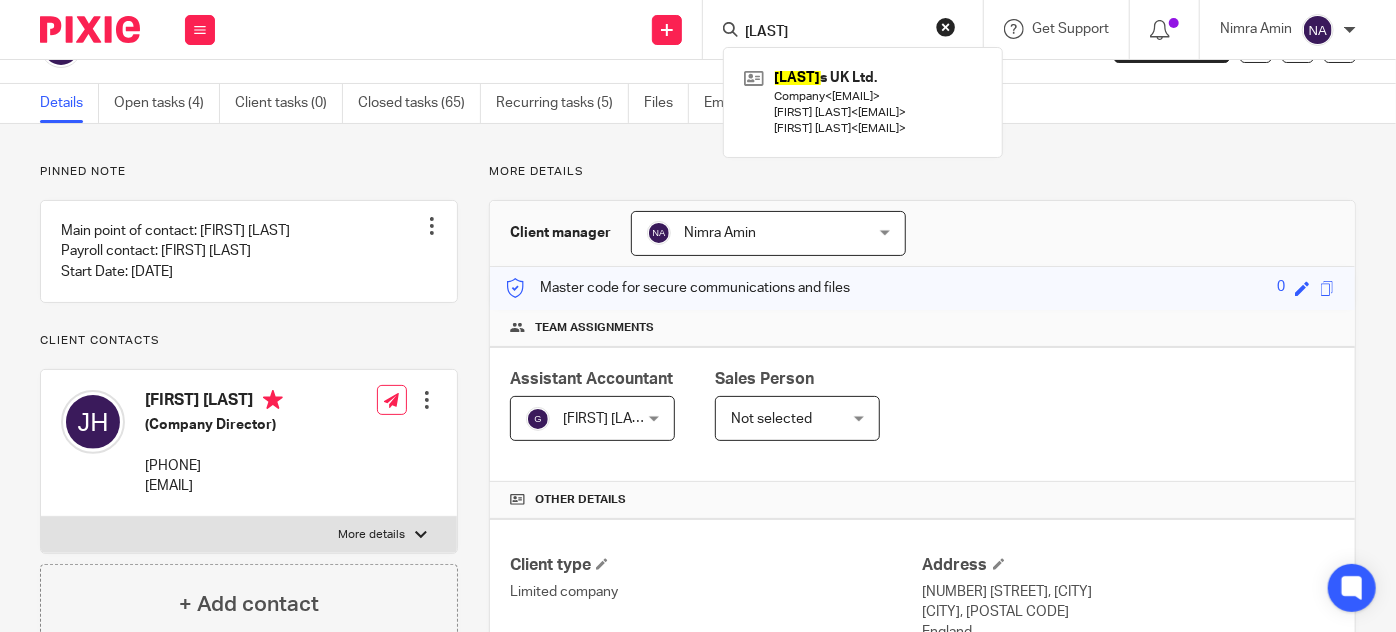 type on "[LAST]" 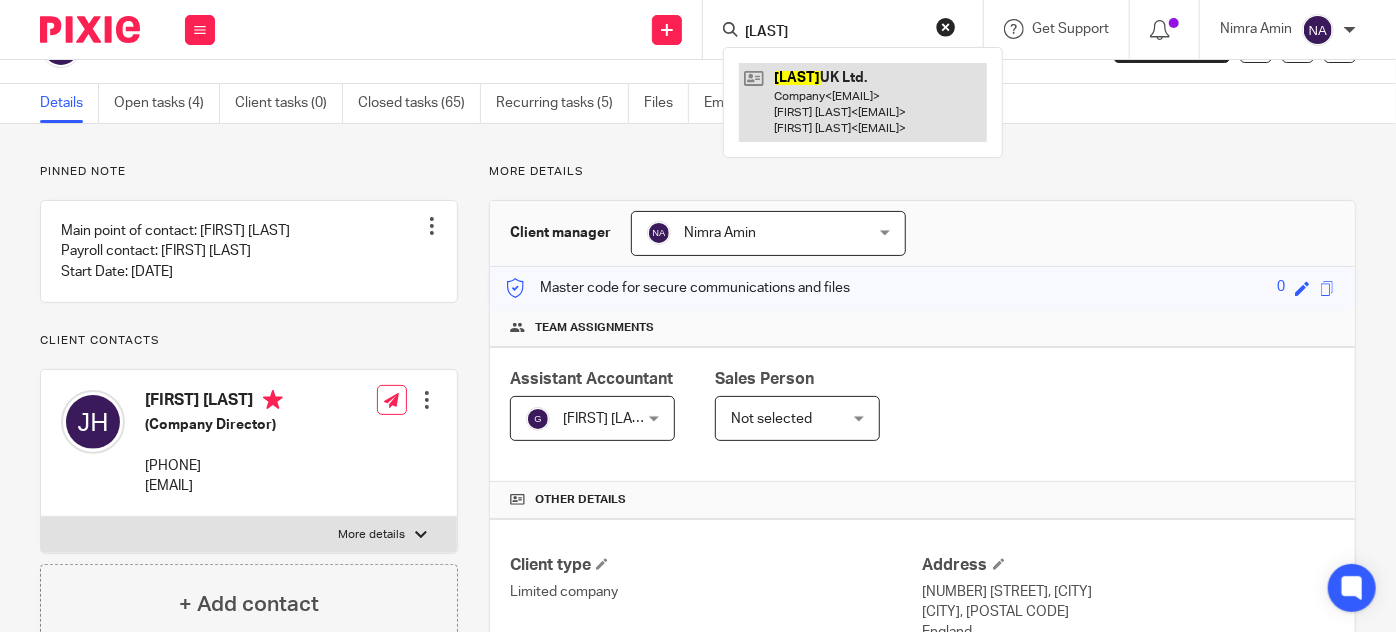 click at bounding box center [863, 102] 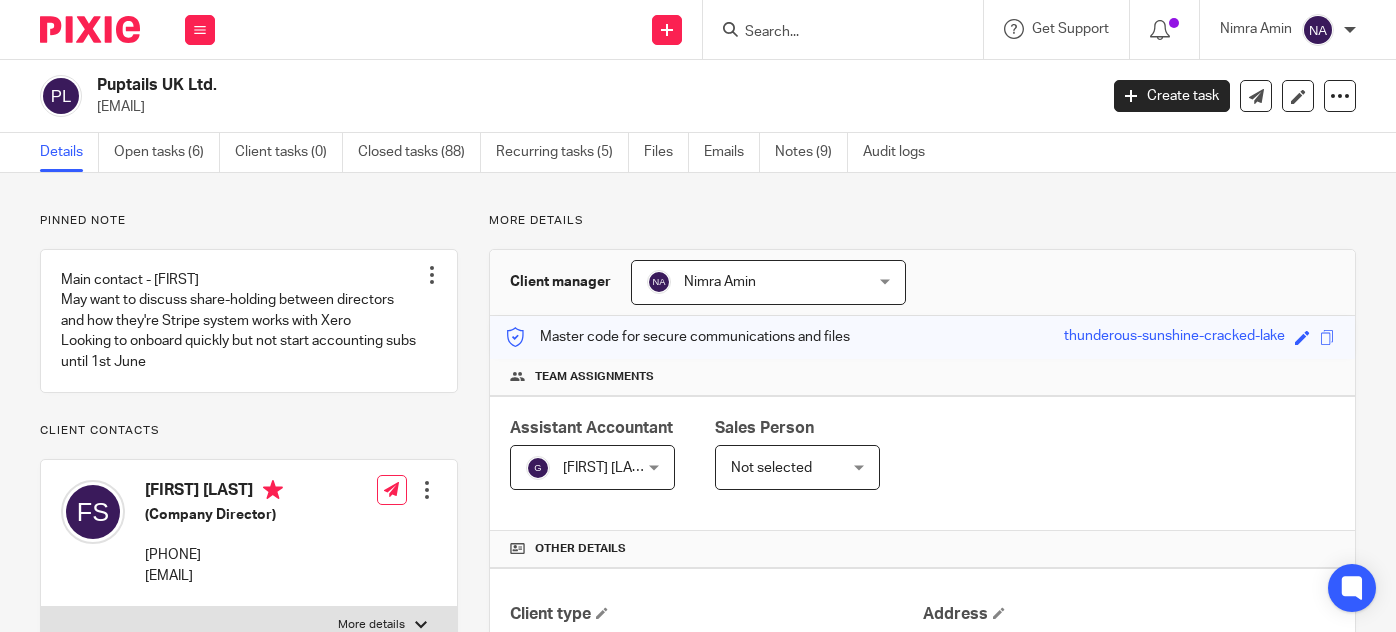 scroll, scrollTop: 0, scrollLeft: 0, axis: both 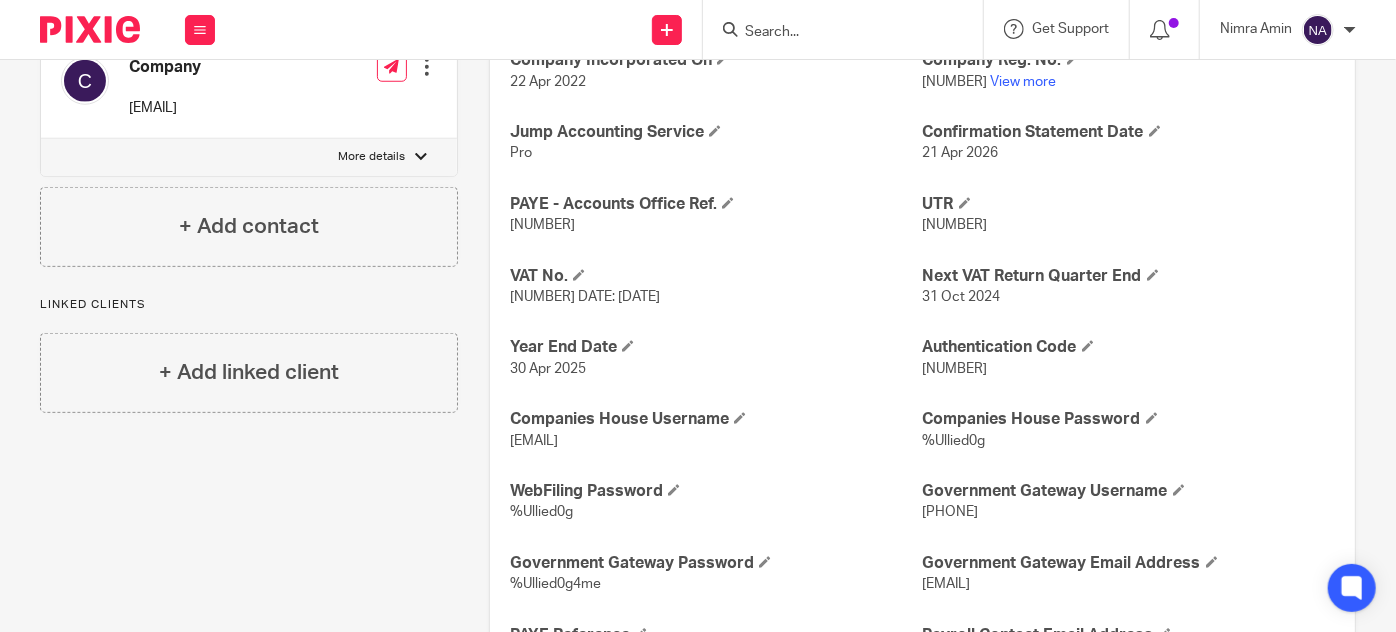 click on "[NUMBER] DATE: [DATE]" at bounding box center (585, 297) 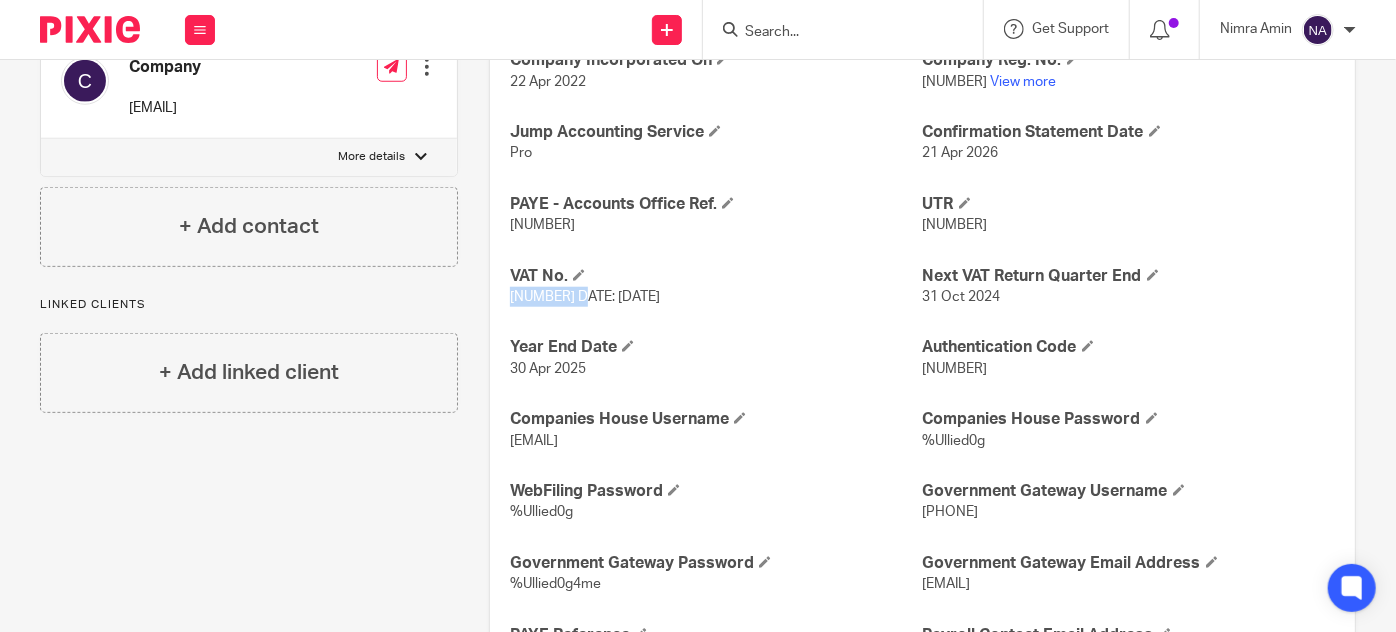 click on "[NUMBER] DATE: [DATE]" at bounding box center [585, 297] 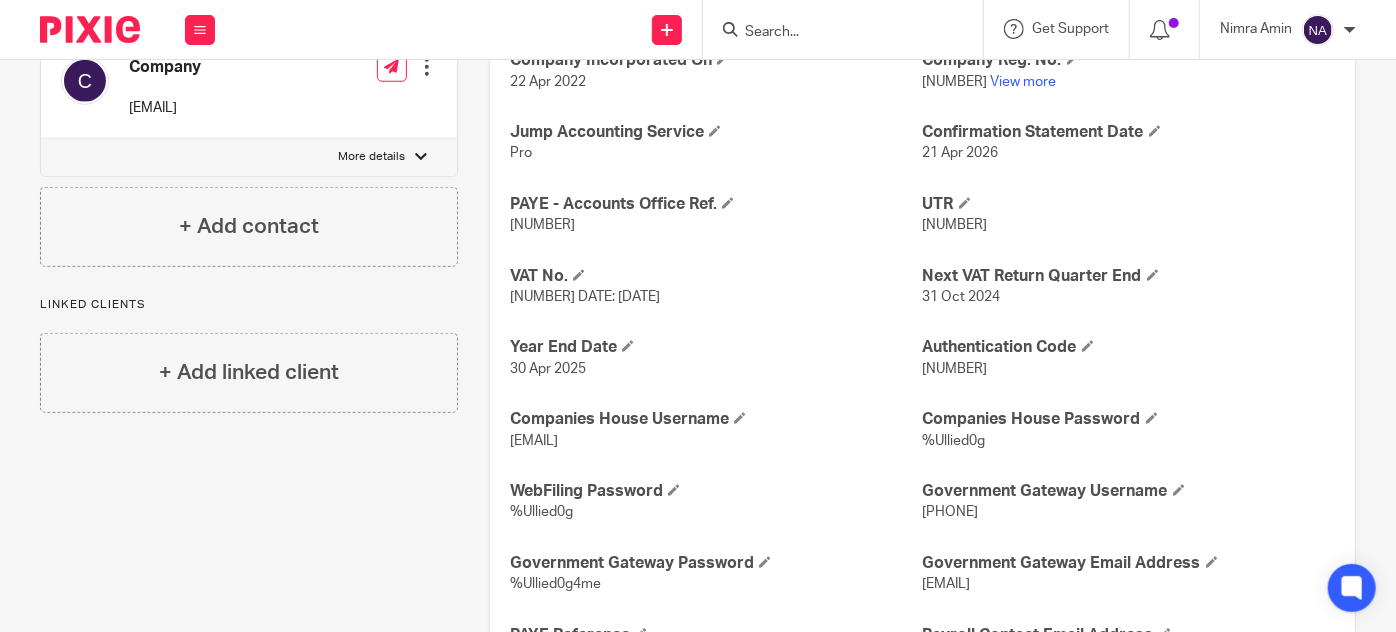 click at bounding box center (833, 33) 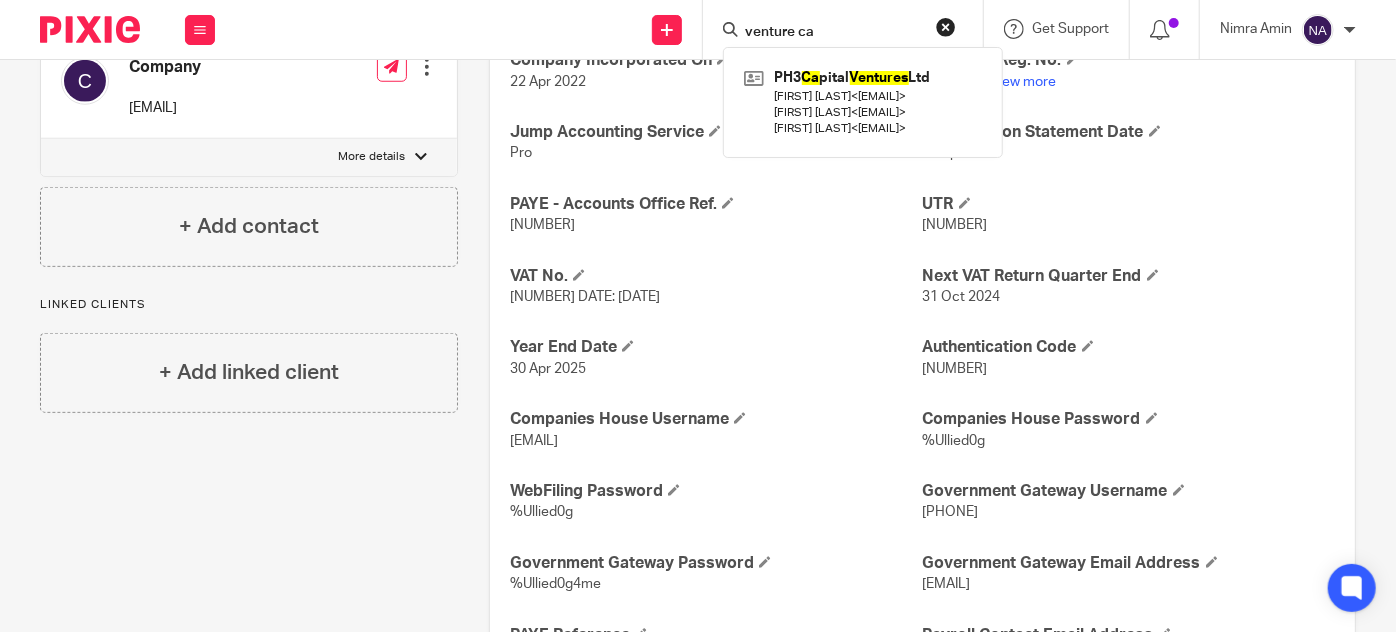 type on "venture ca" 